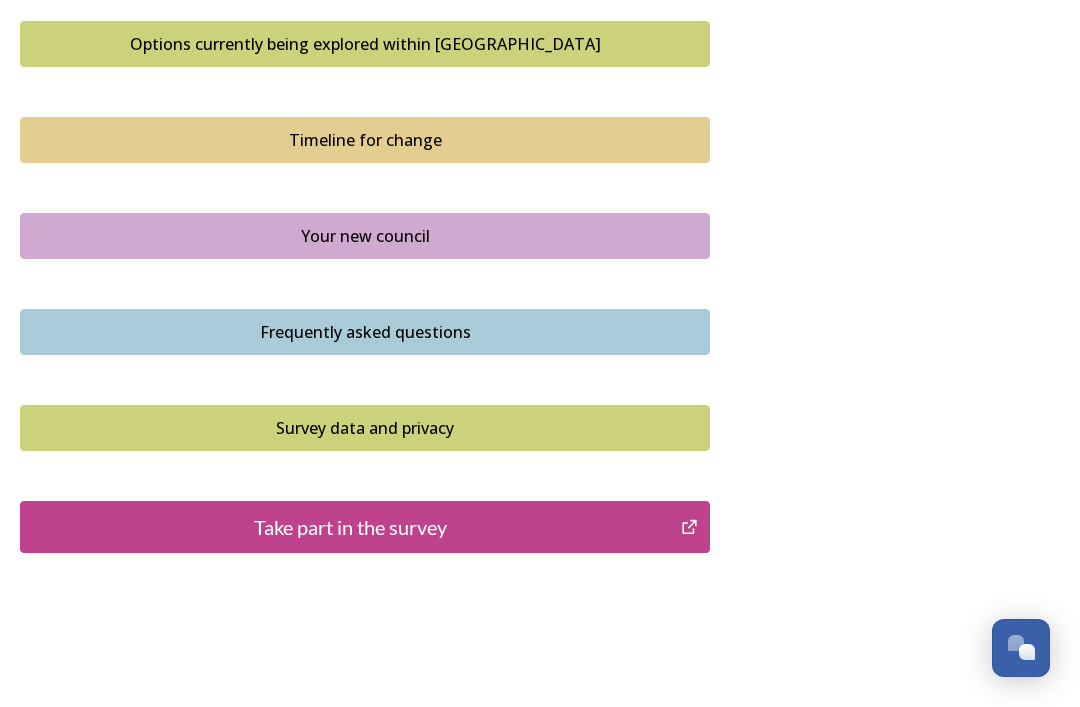 scroll, scrollTop: 1366, scrollLeft: 0, axis: vertical 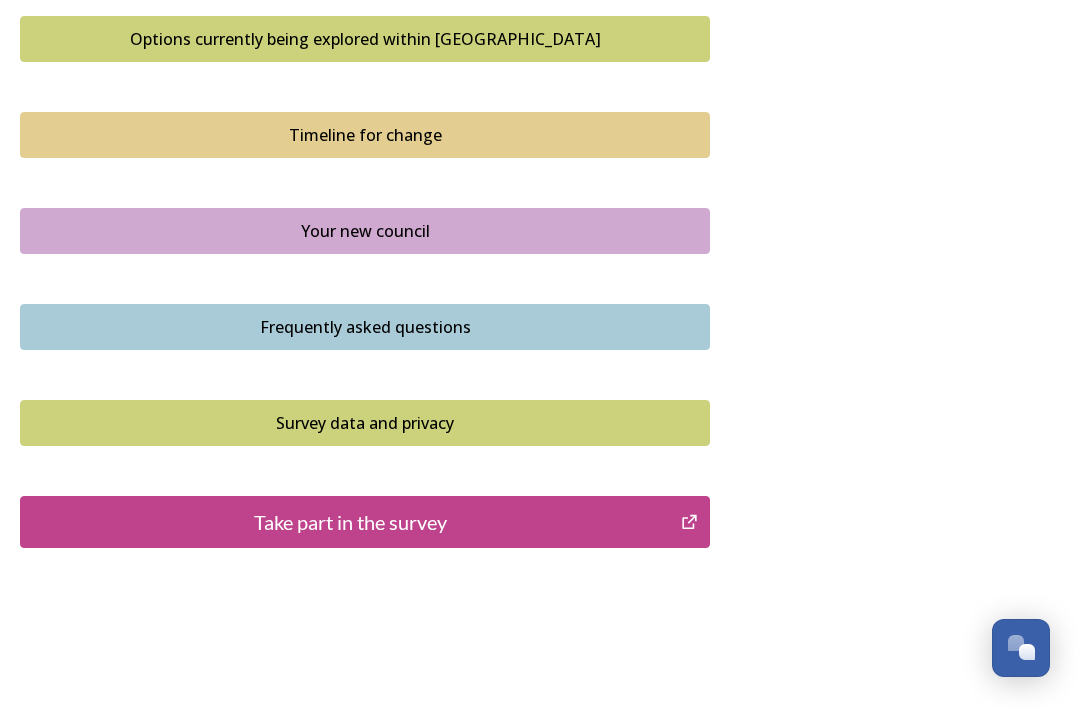 click on "Take part in the survey" at bounding box center [350, 522] 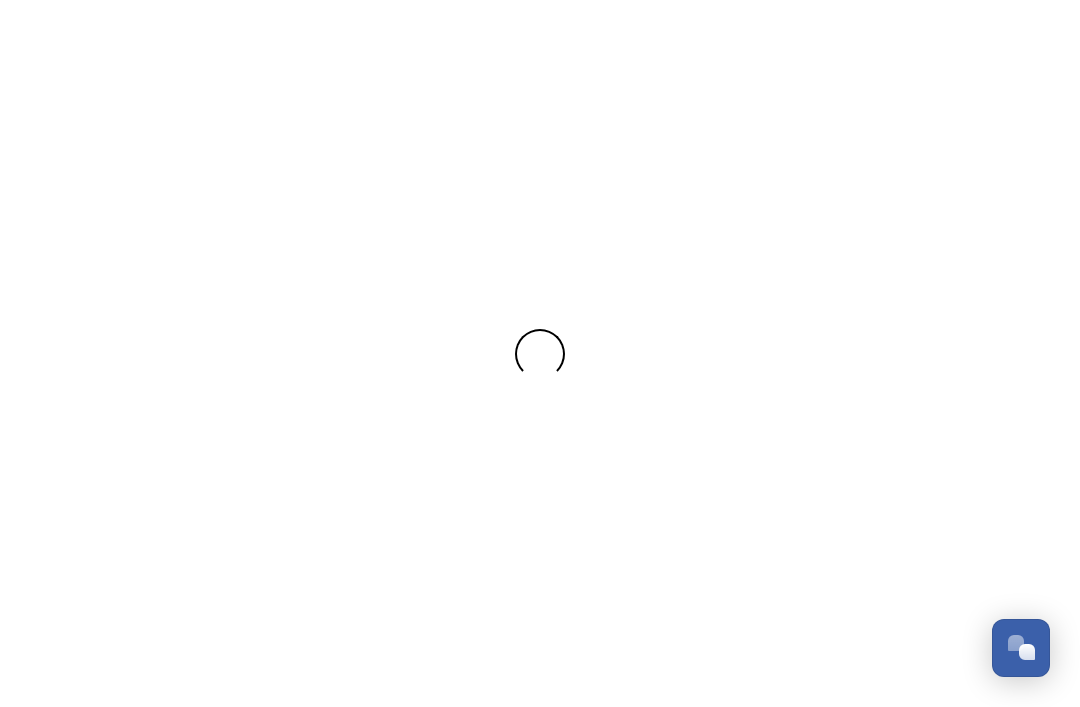 scroll, scrollTop: 0, scrollLeft: 0, axis: both 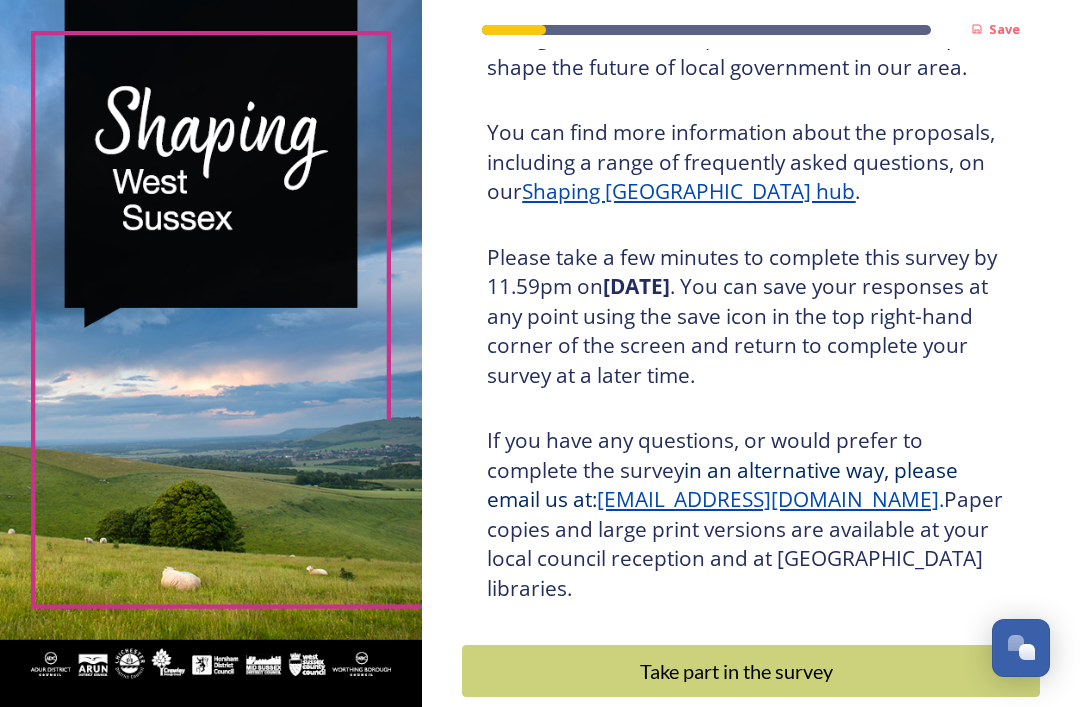 click on "Take part in the survey" at bounding box center [736, 671] 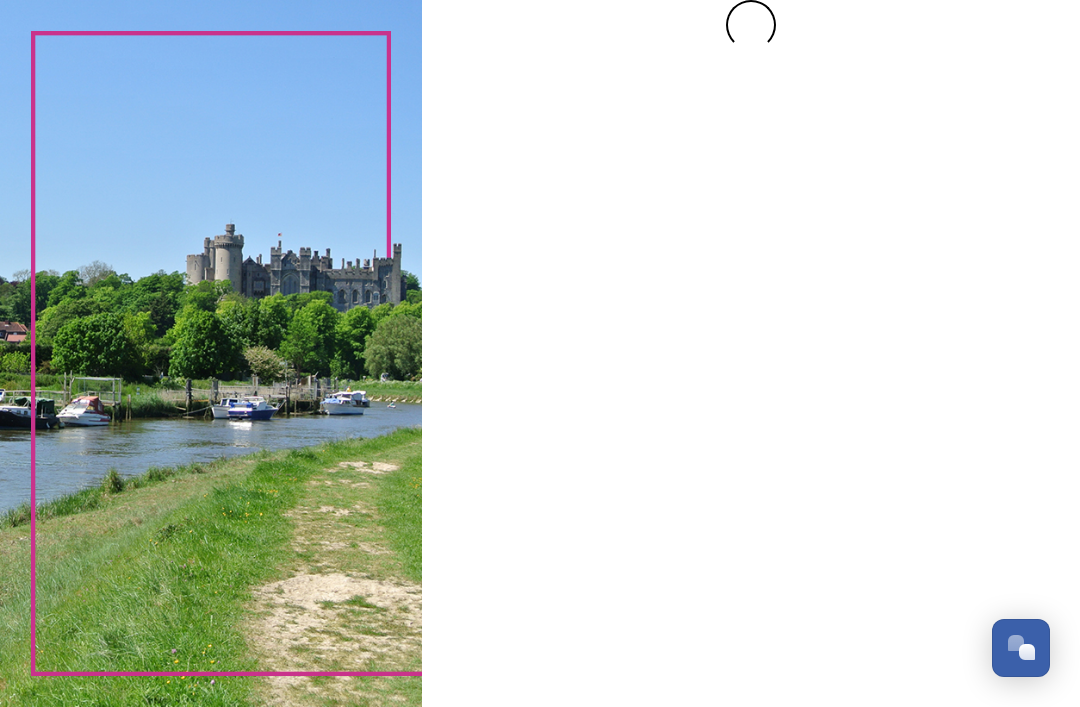 scroll, scrollTop: 0, scrollLeft: 0, axis: both 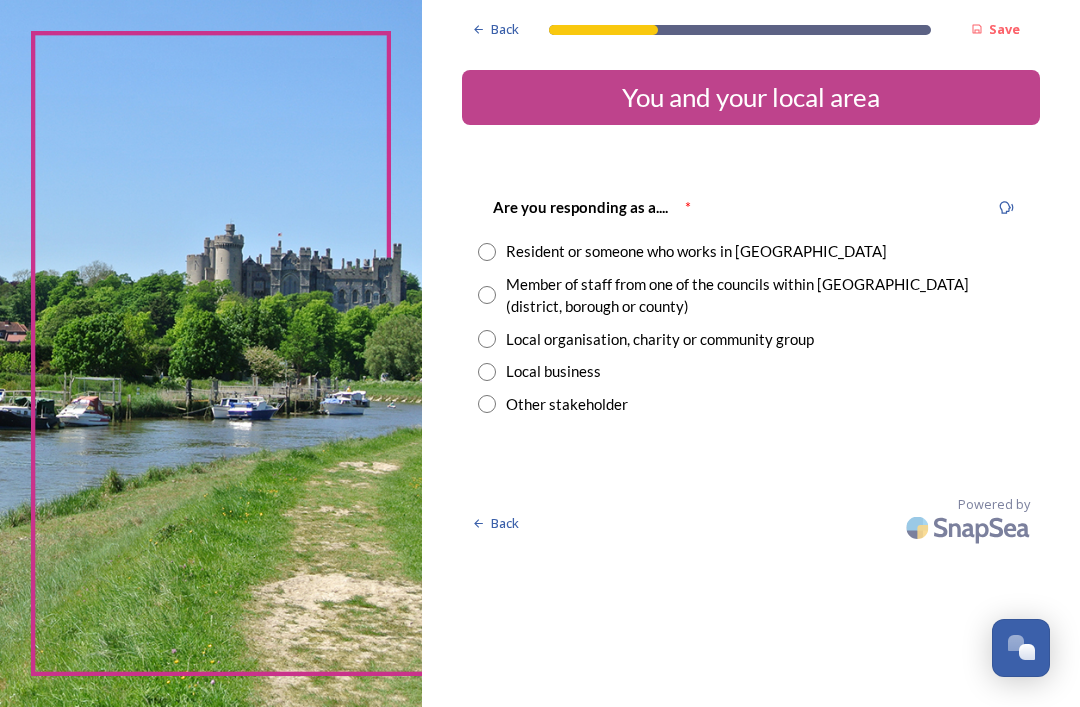 click at bounding box center (487, 252) 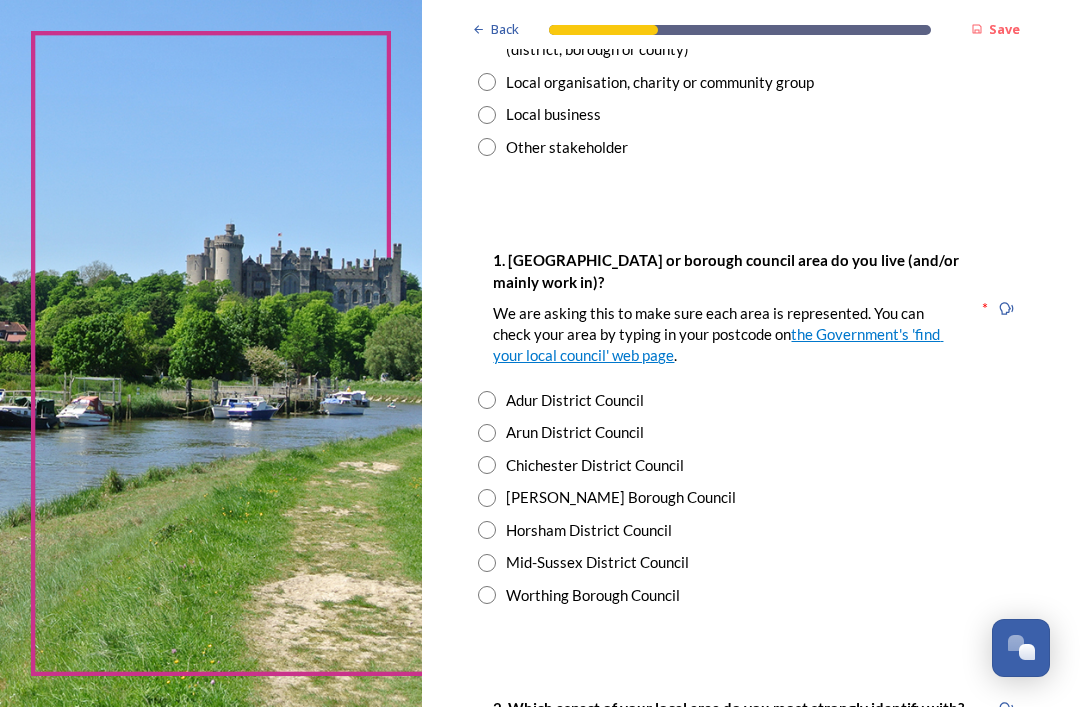 scroll, scrollTop: 258, scrollLeft: 0, axis: vertical 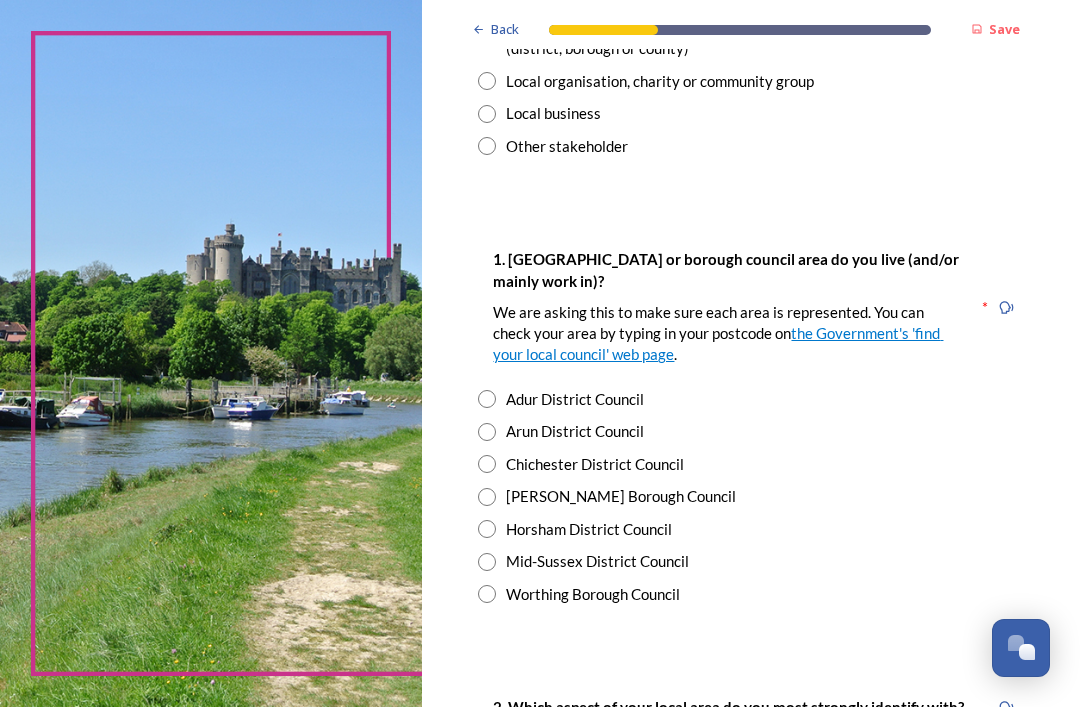 click at bounding box center (487, 464) 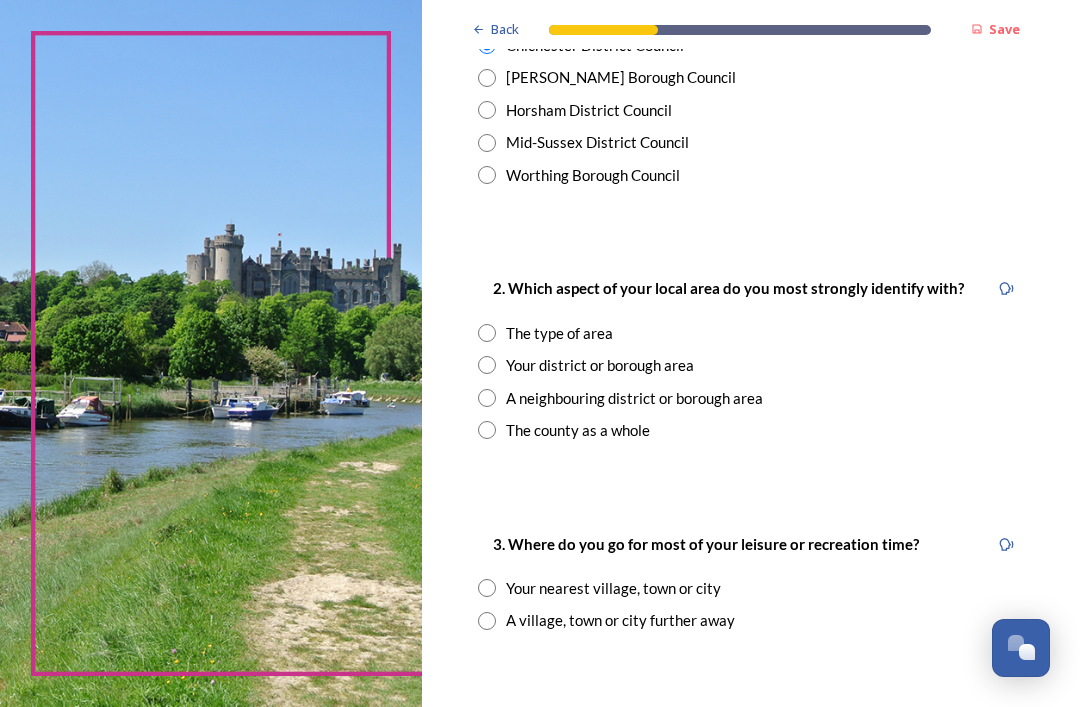 scroll, scrollTop: 678, scrollLeft: 0, axis: vertical 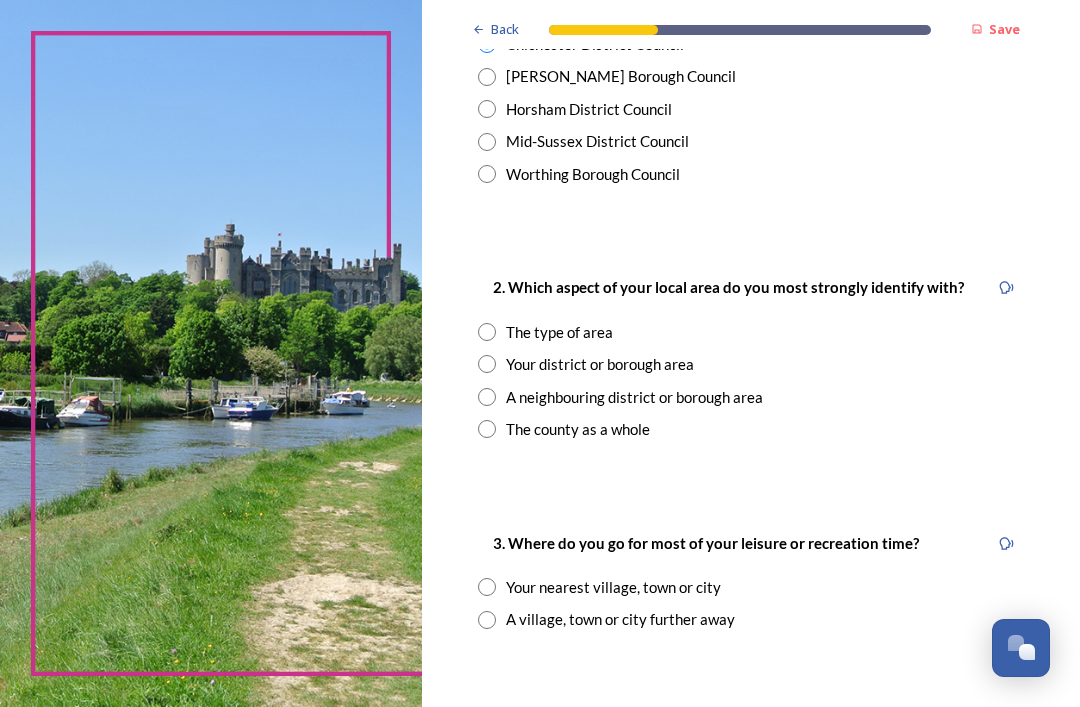 click at bounding box center (487, 332) 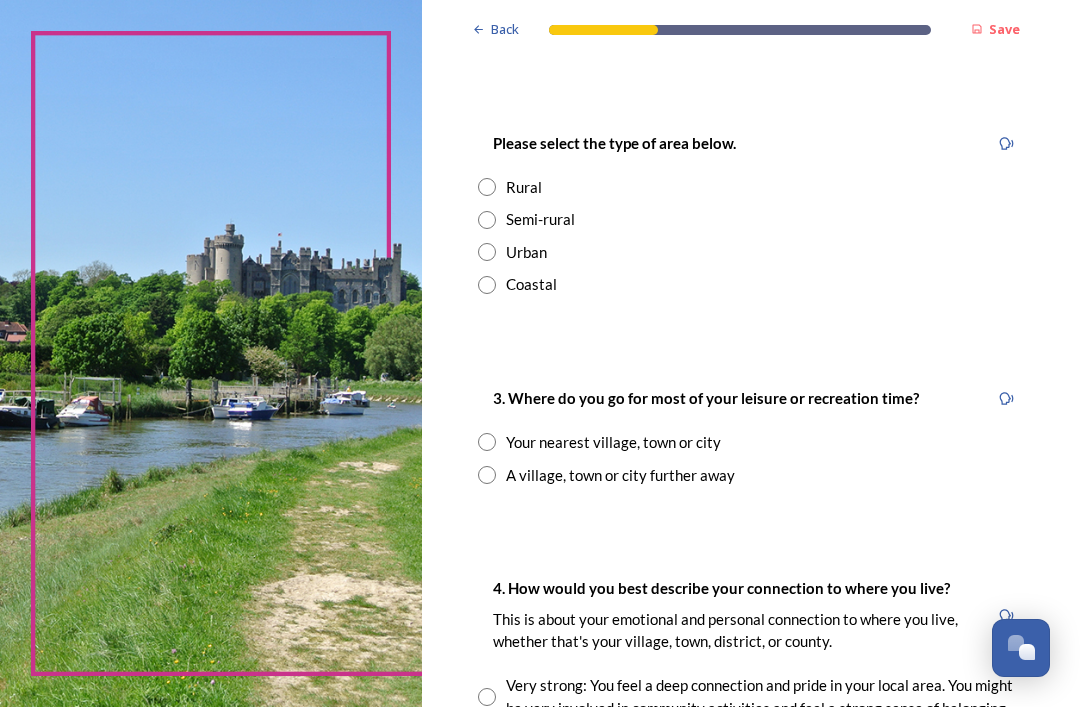 scroll, scrollTop: 1079, scrollLeft: 0, axis: vertical 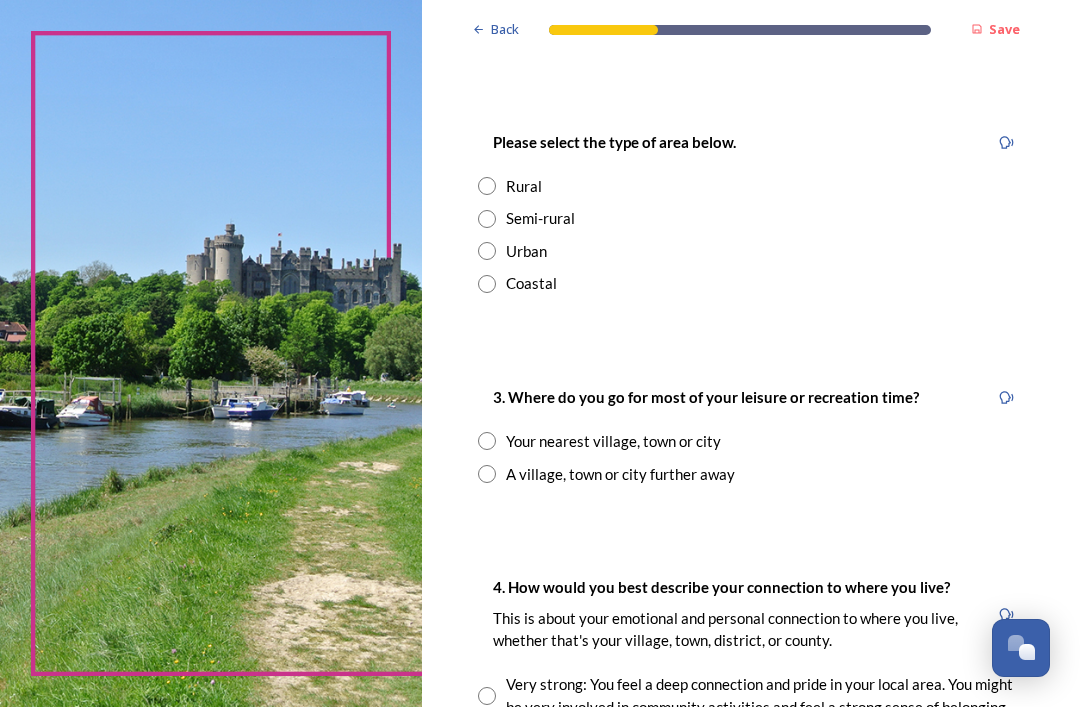click at bounding box center [487, 251] 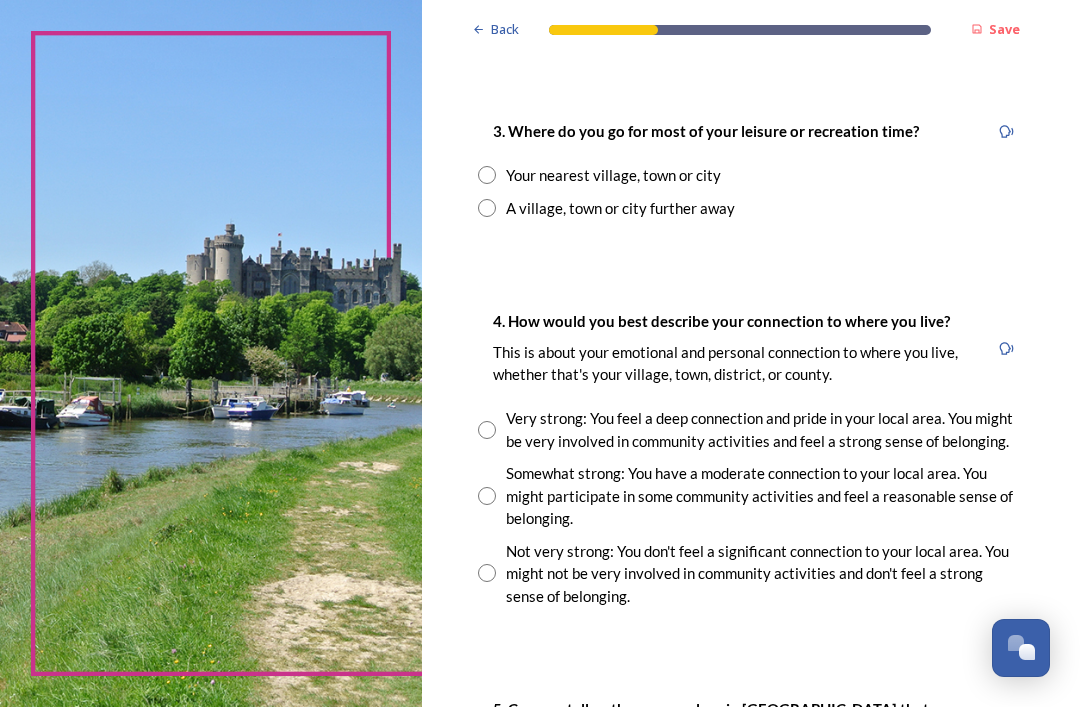scroll, scrollTop: 1345, scrollLeft: 0, axis: vertical 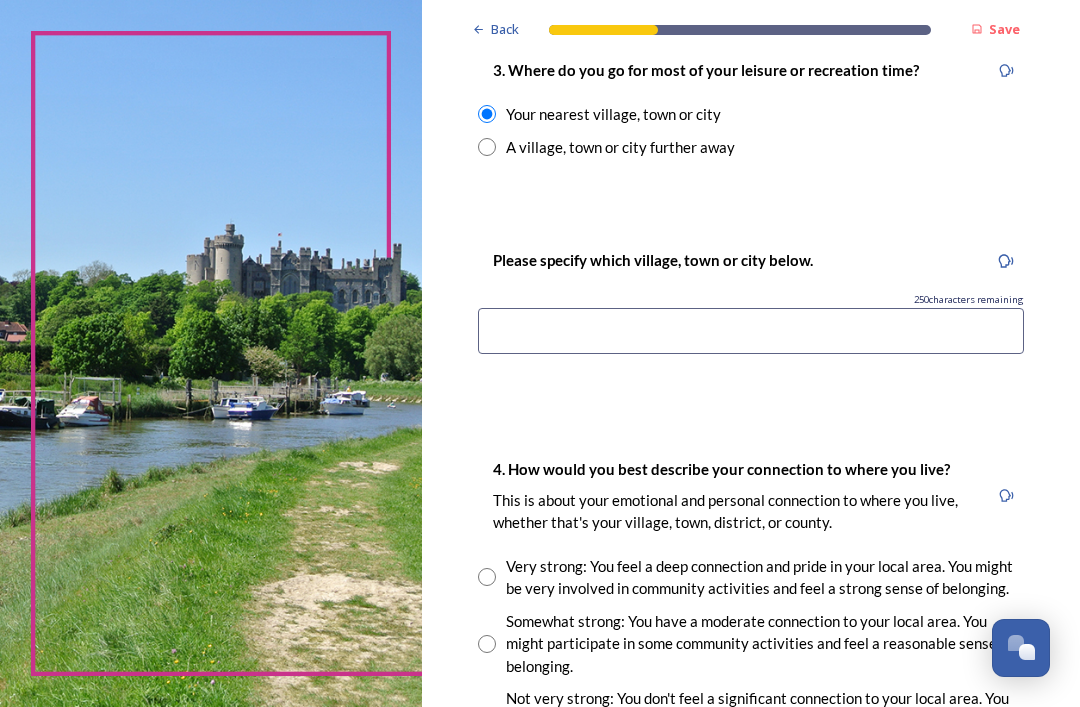 click at bounding box center [751, 331] 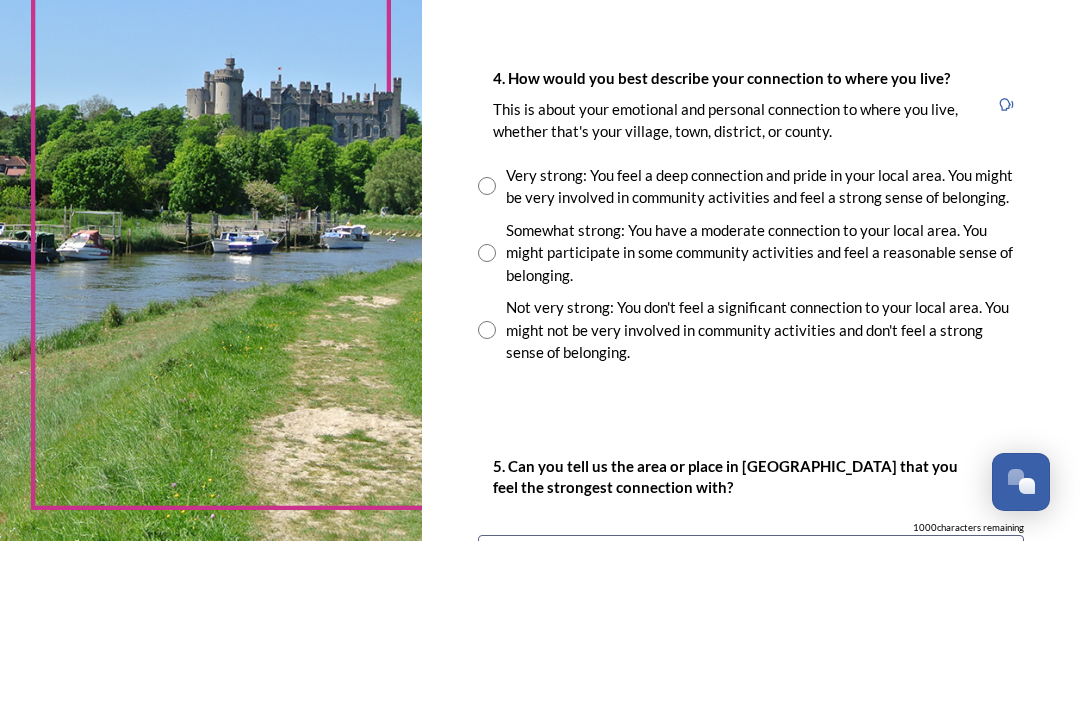 scroll, scrollTop: 1635, scrollLeft: 0, axis: vertical 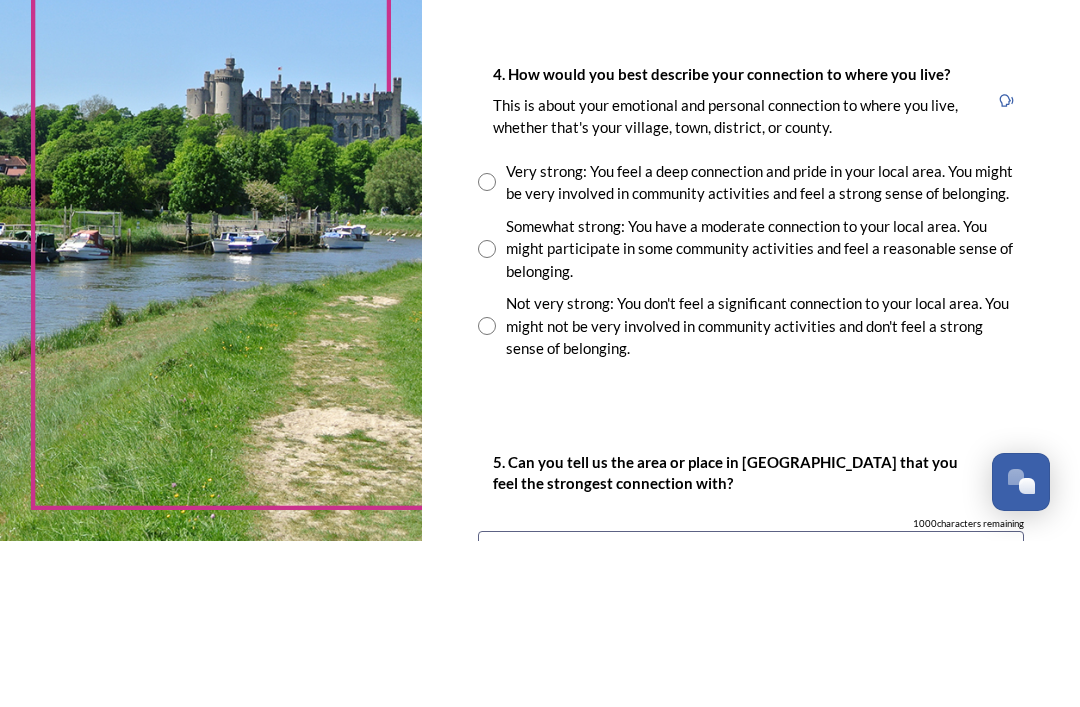type on "Chichester" 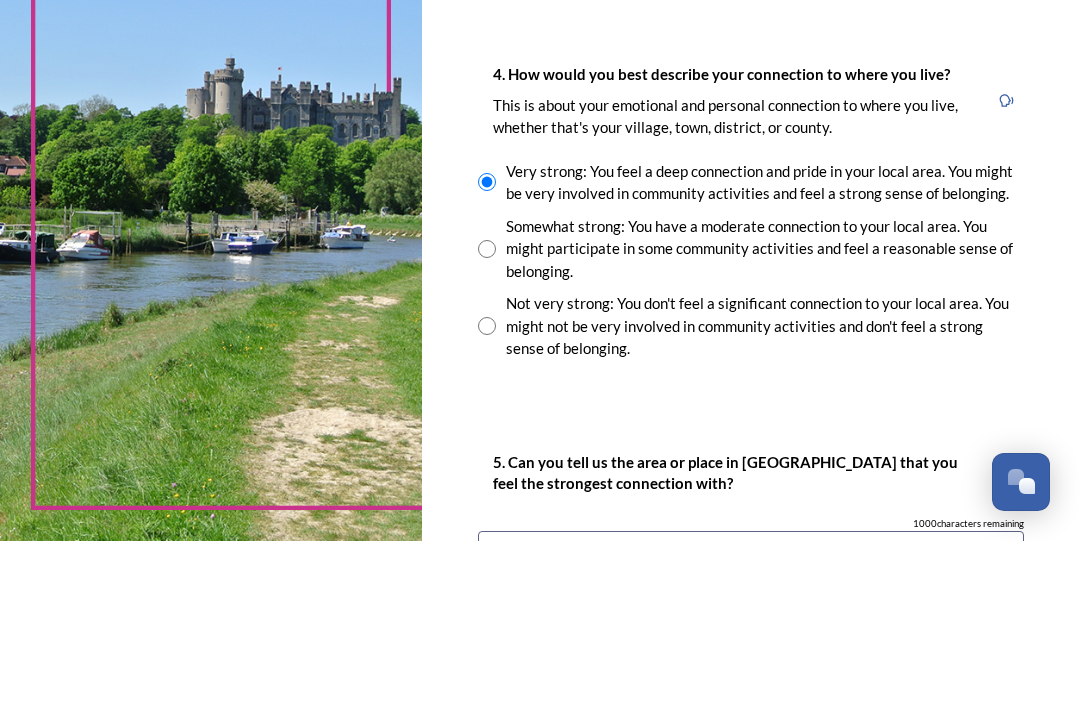 scroll, scrollTop: 64, scrollLeft: 0, axis: vertical 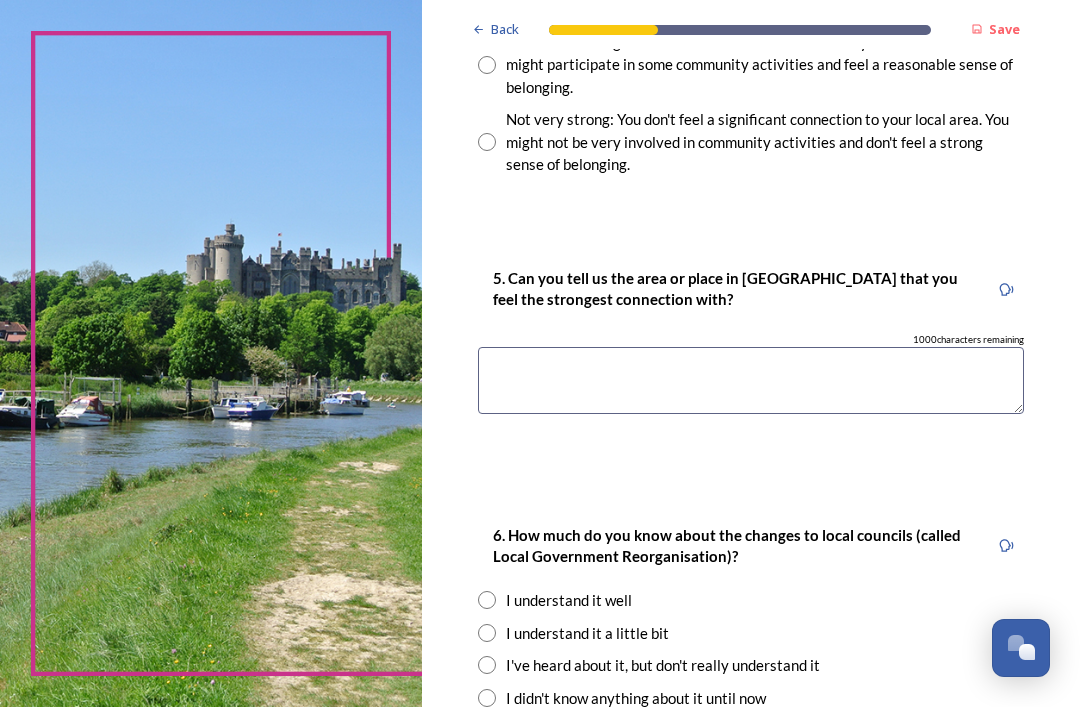 click at bounding box center [751, 380] 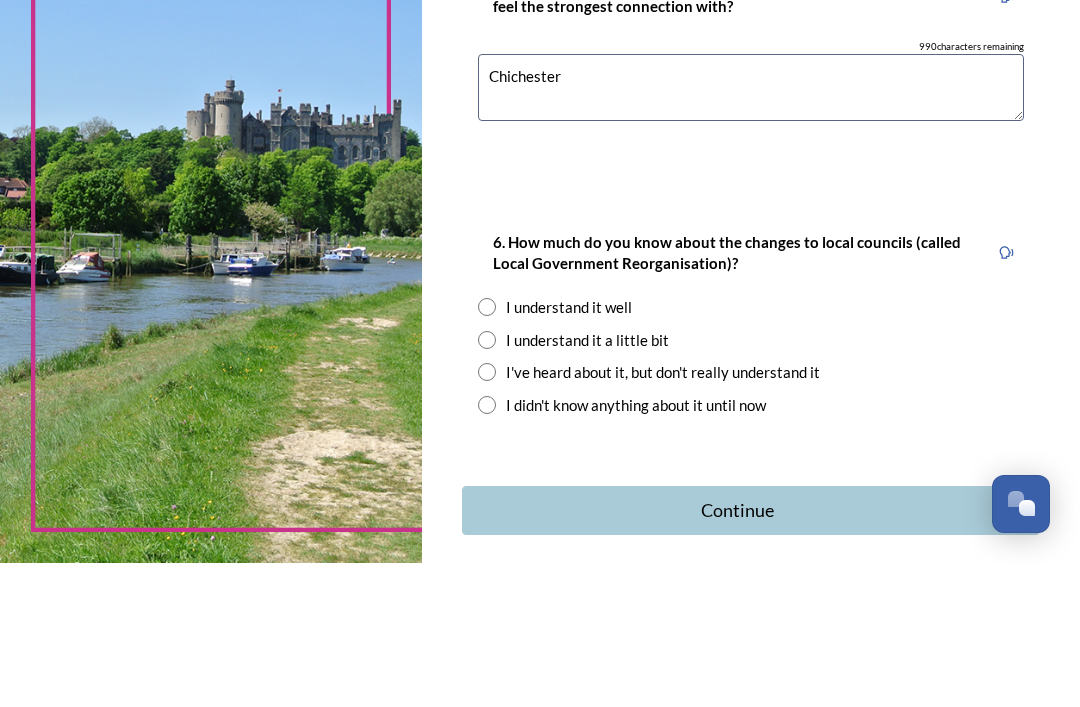 scroll, scrollTop: 2132, scrollLeft: 0, axis: vertical 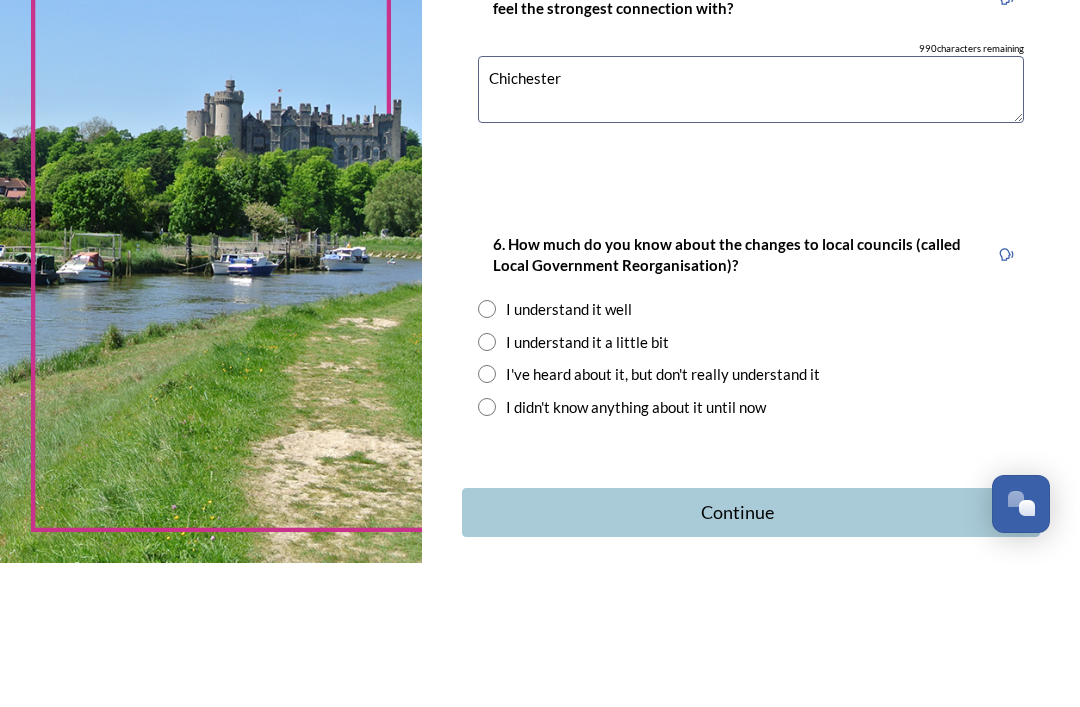 type on "Chichester" 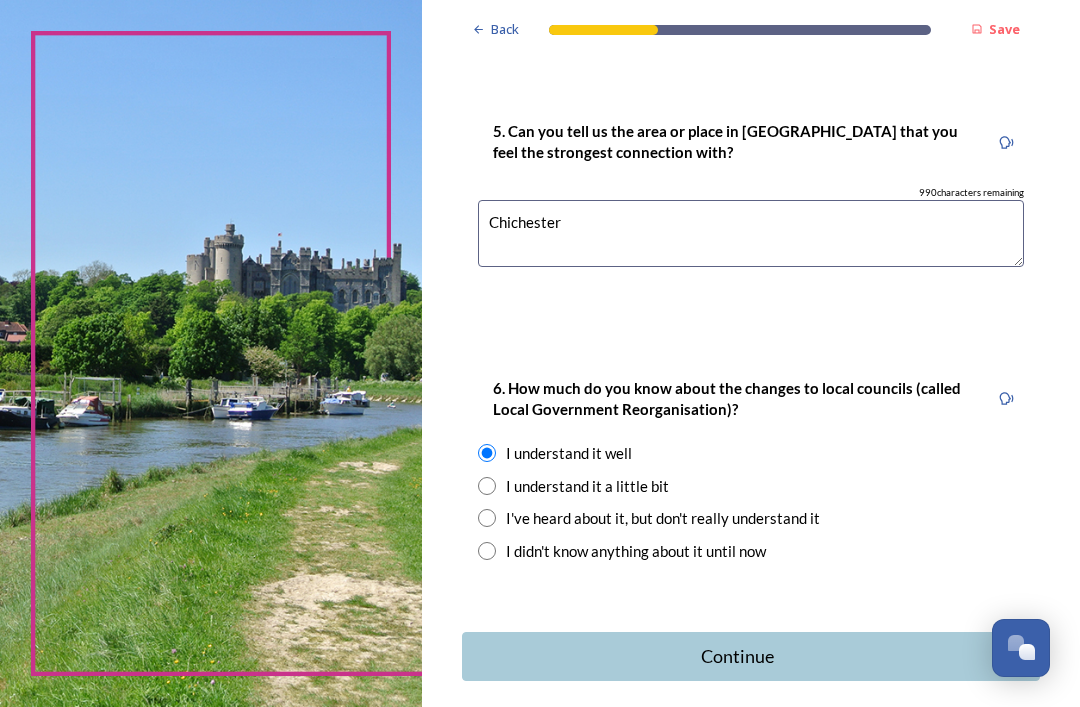 click on "Continue" at bounding box center [737, 656] 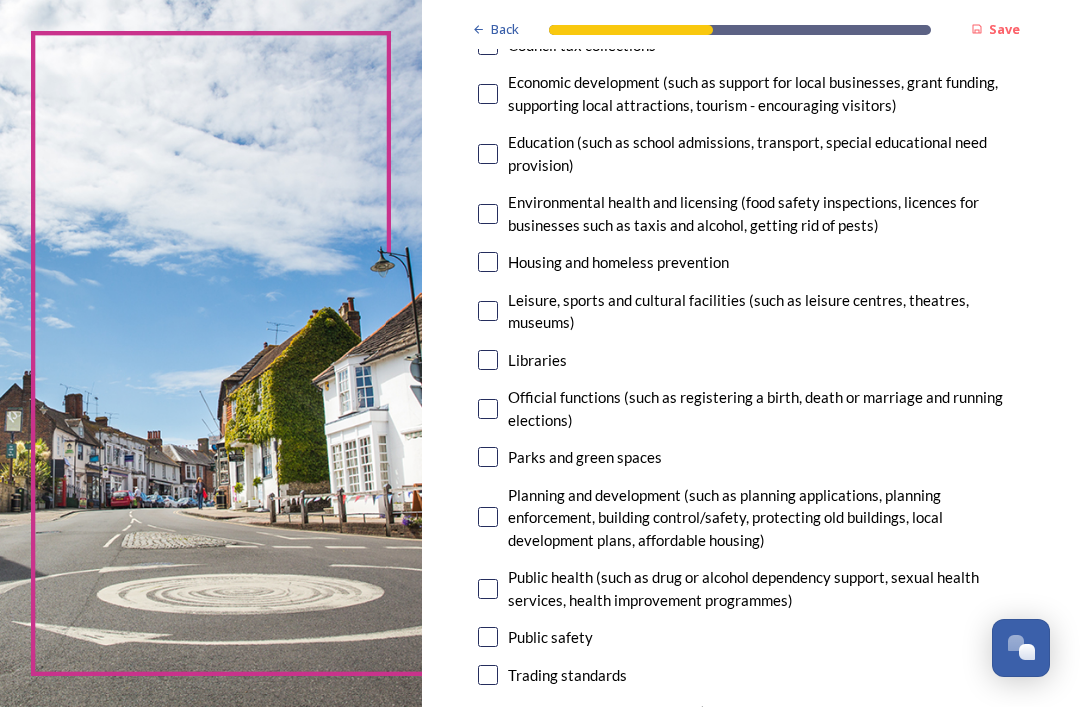 scroll, scrollTop: 432, scrollLeft: 0, axis: vertical 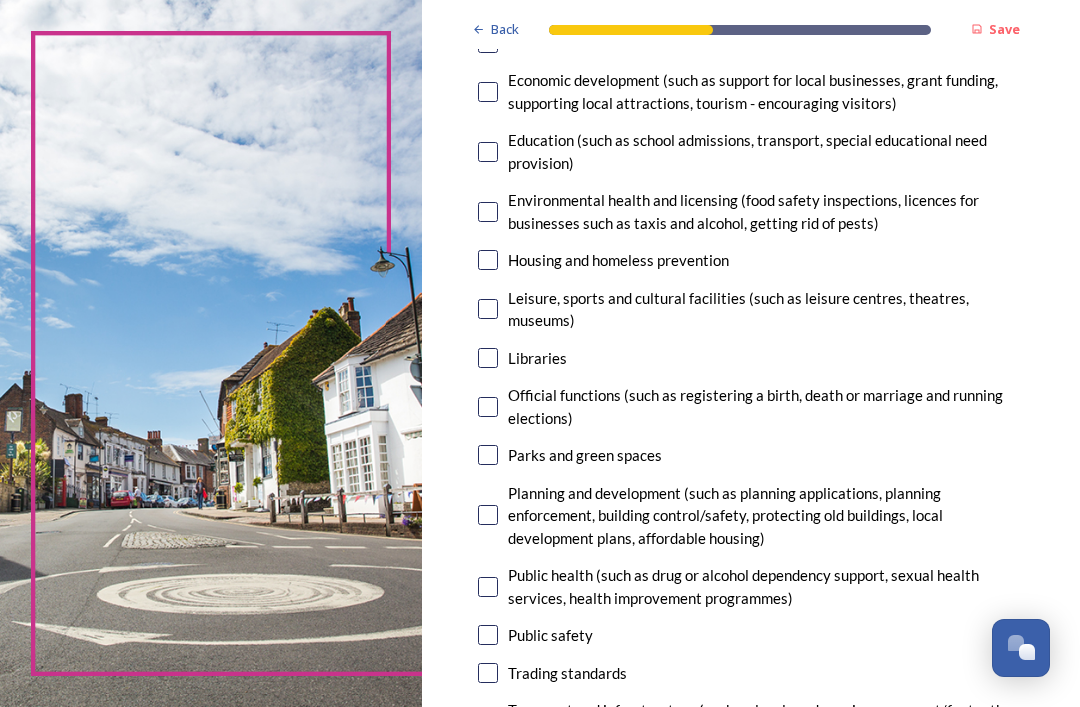 click at bounding box center [488, 309] 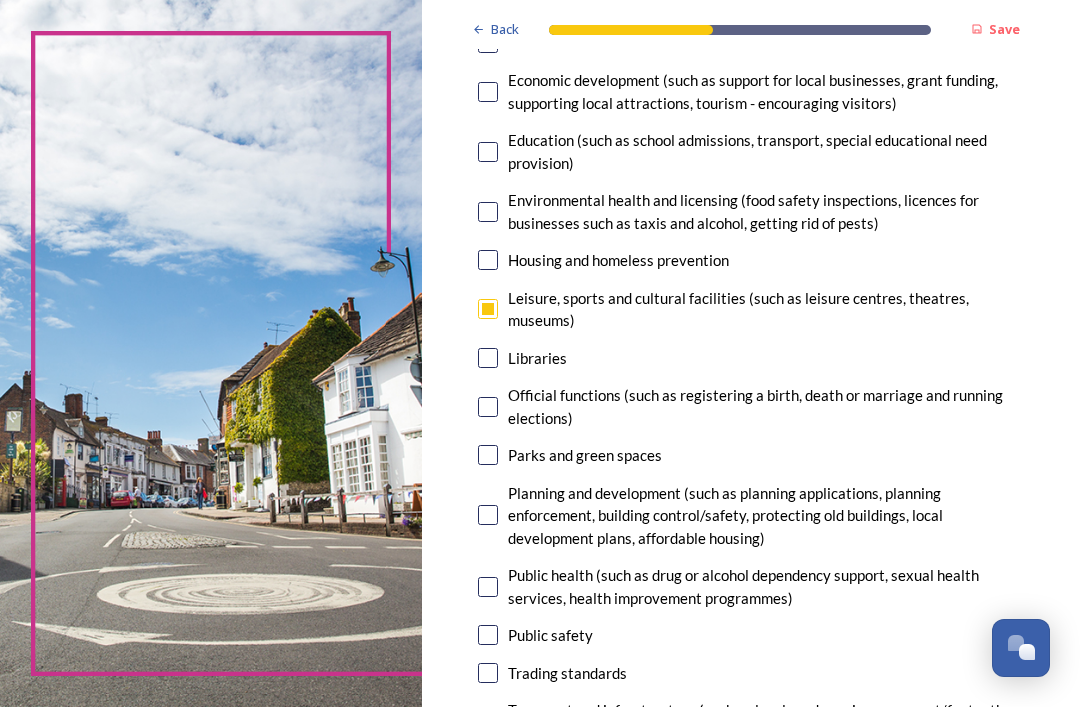 click at bounding box center (488, 455) 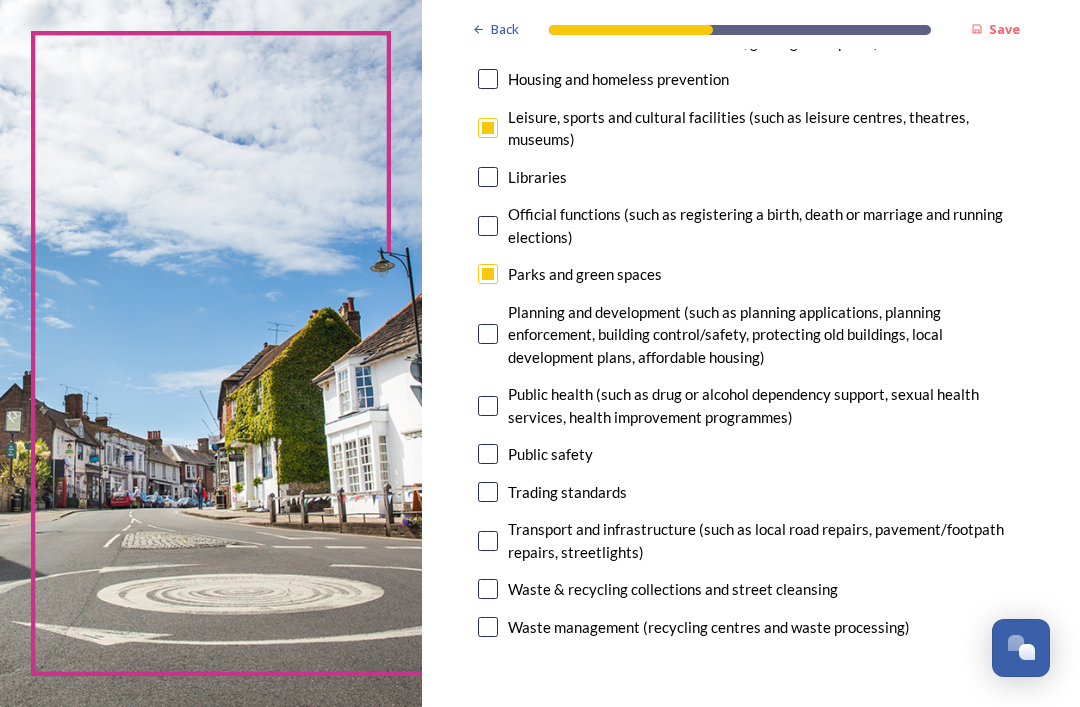 scroll, scrollTop: 635, scrollLeft: 0, axis: vertical 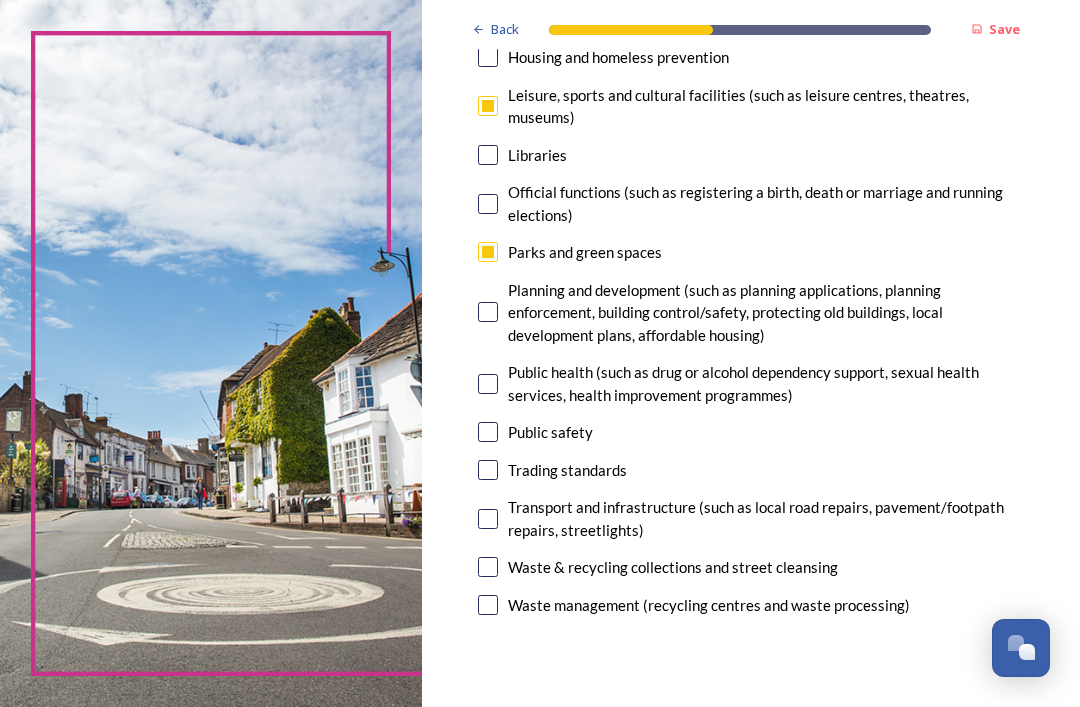 click at bounding box center [488, 312] 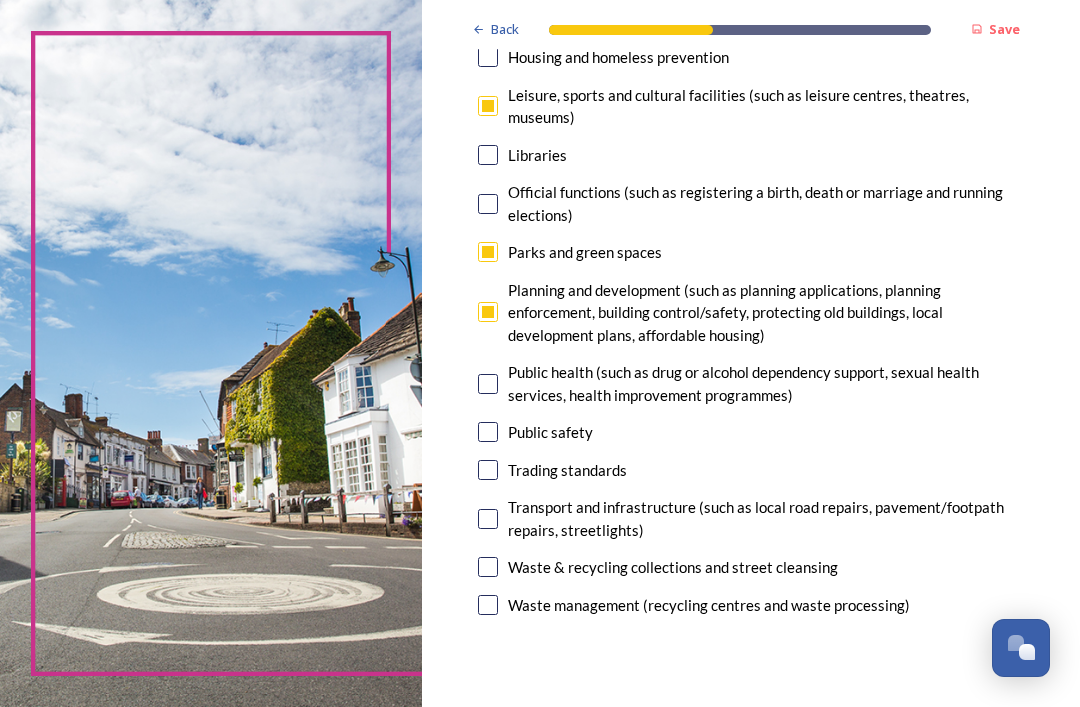 click at bounding box center (488, 432) 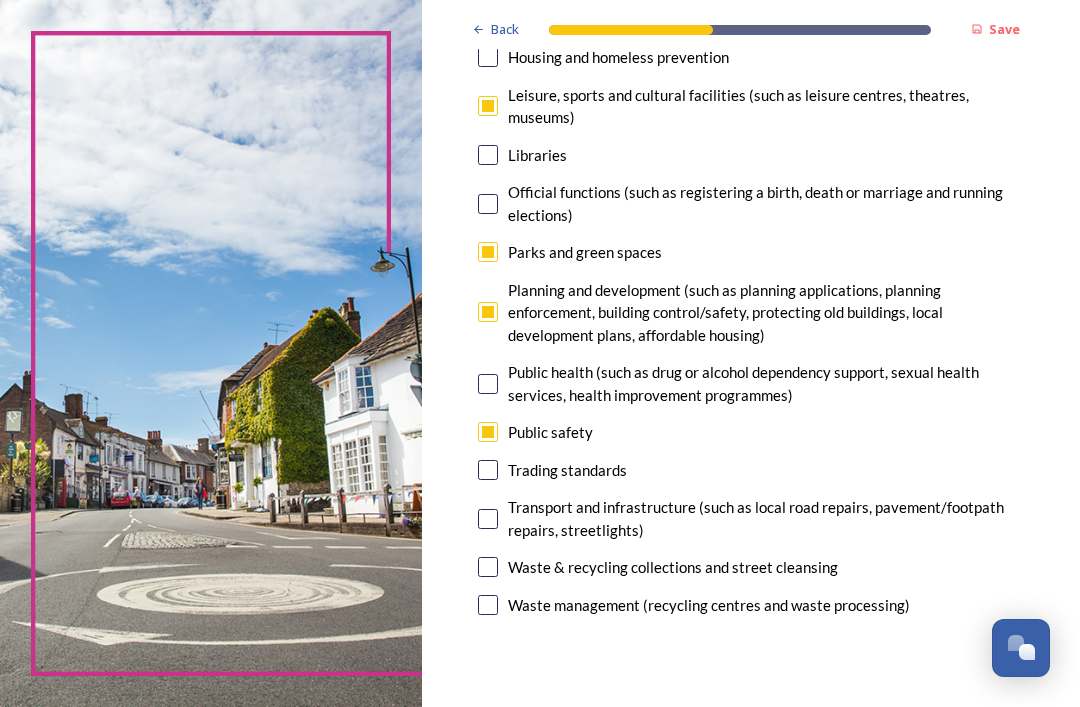 click at bounding box center (488, 470) 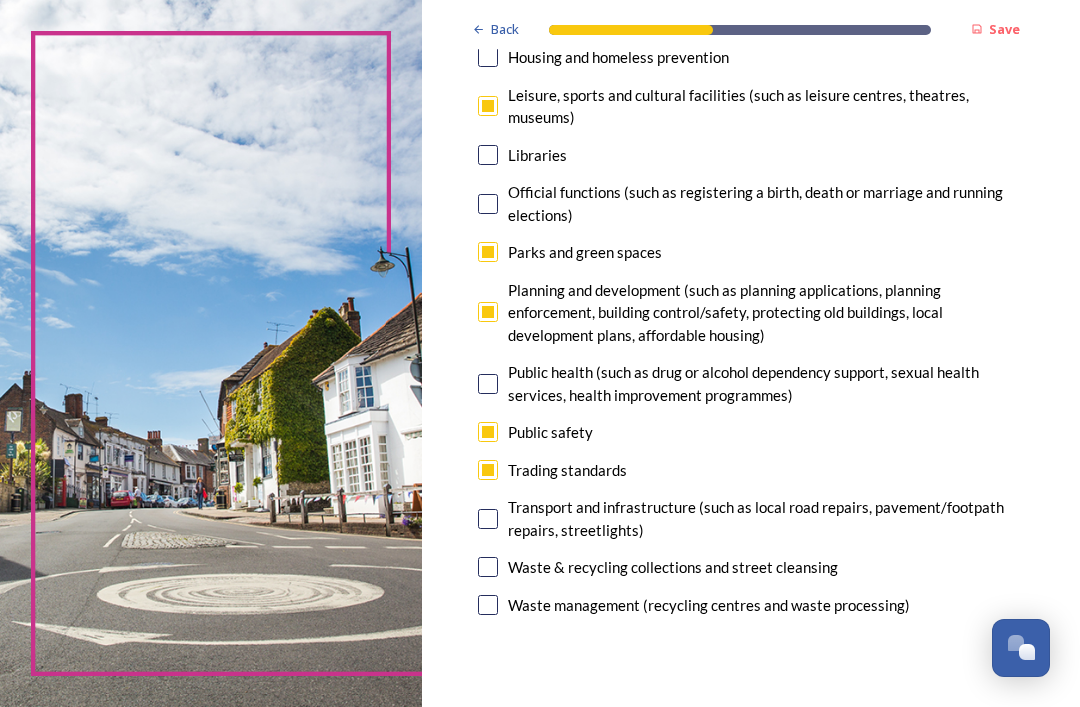 click on "Transport and infrastructure (such as local road repairs, pavement/footpath repairs, streetlights)" at bounding box center [751, 518] 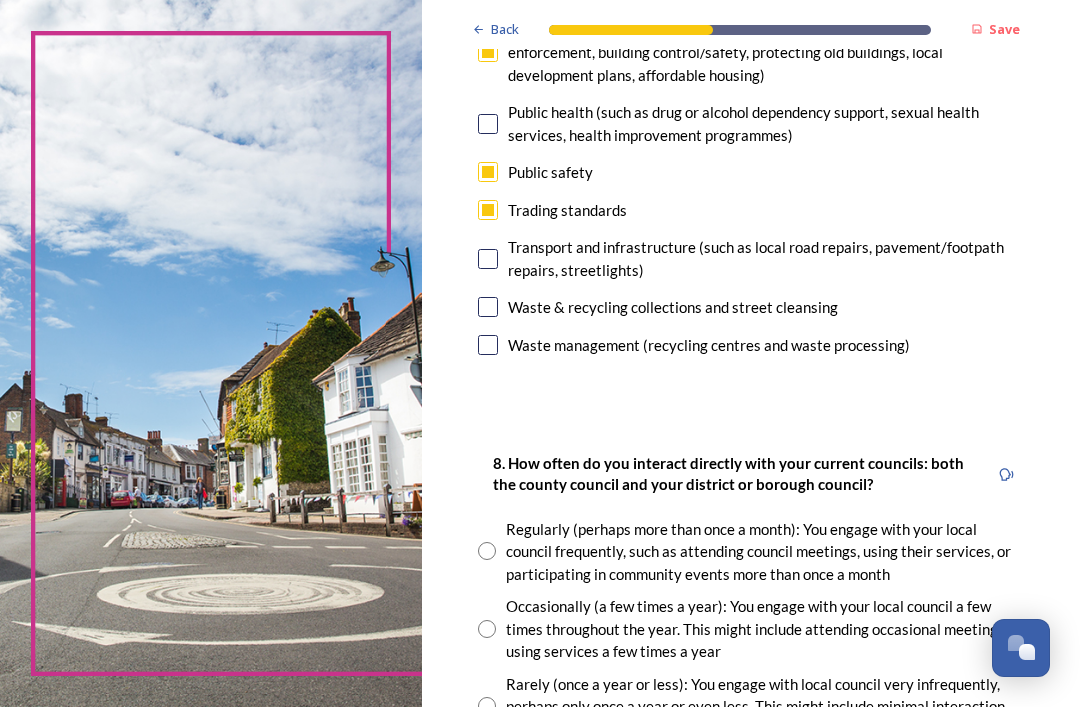 scroll, scrollTop: 896, scrollLeft: 0, axis: vertical 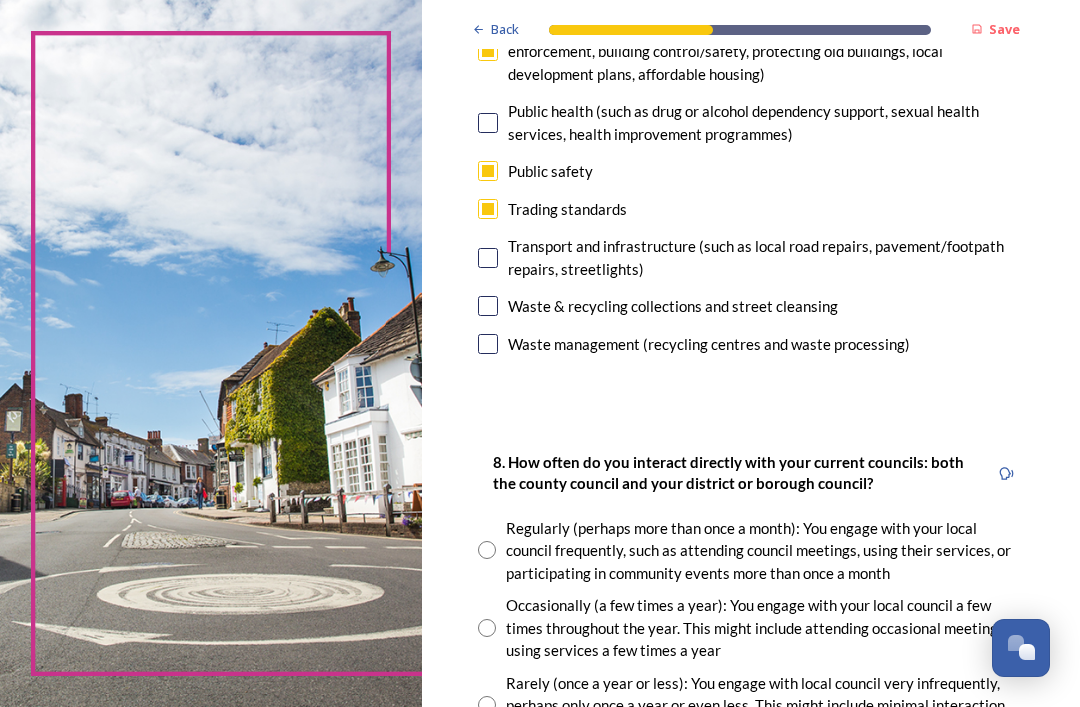 click at bounding box center (488, 209) 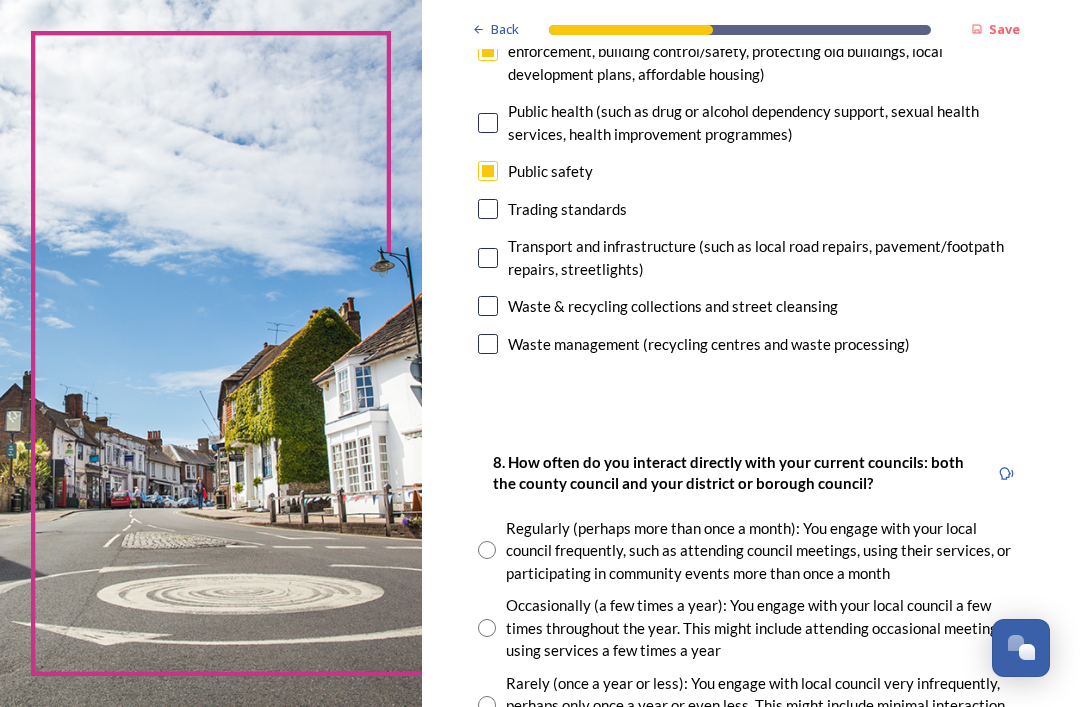 click at bounding box center (488, 258) 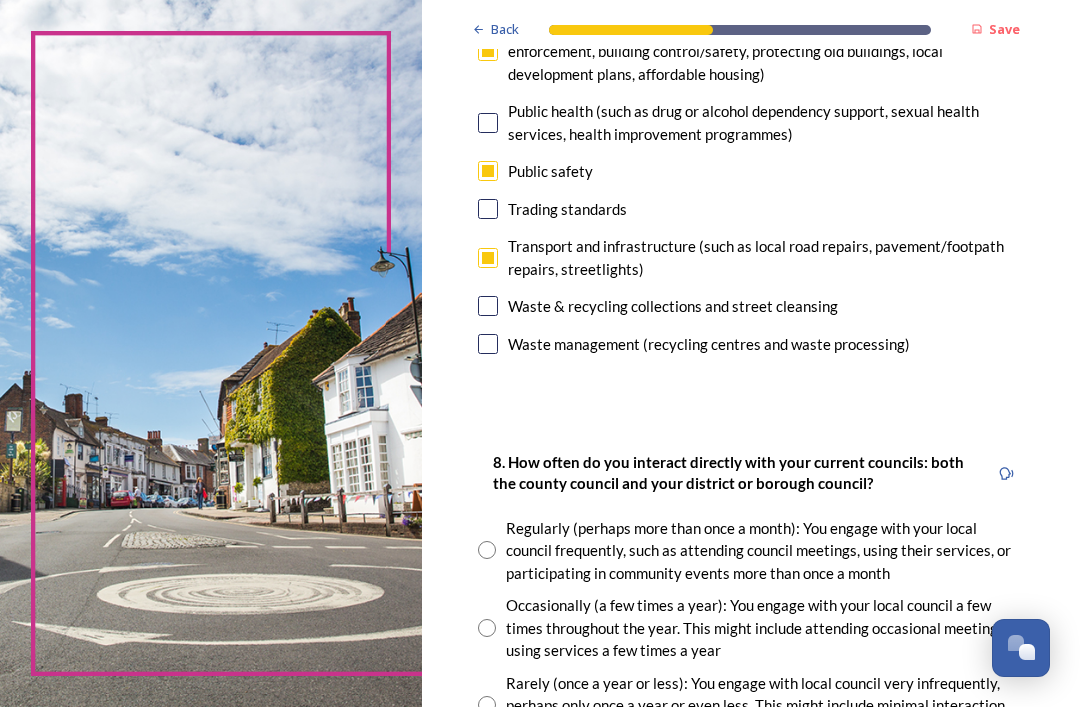 click at bounding box center [488, 171] 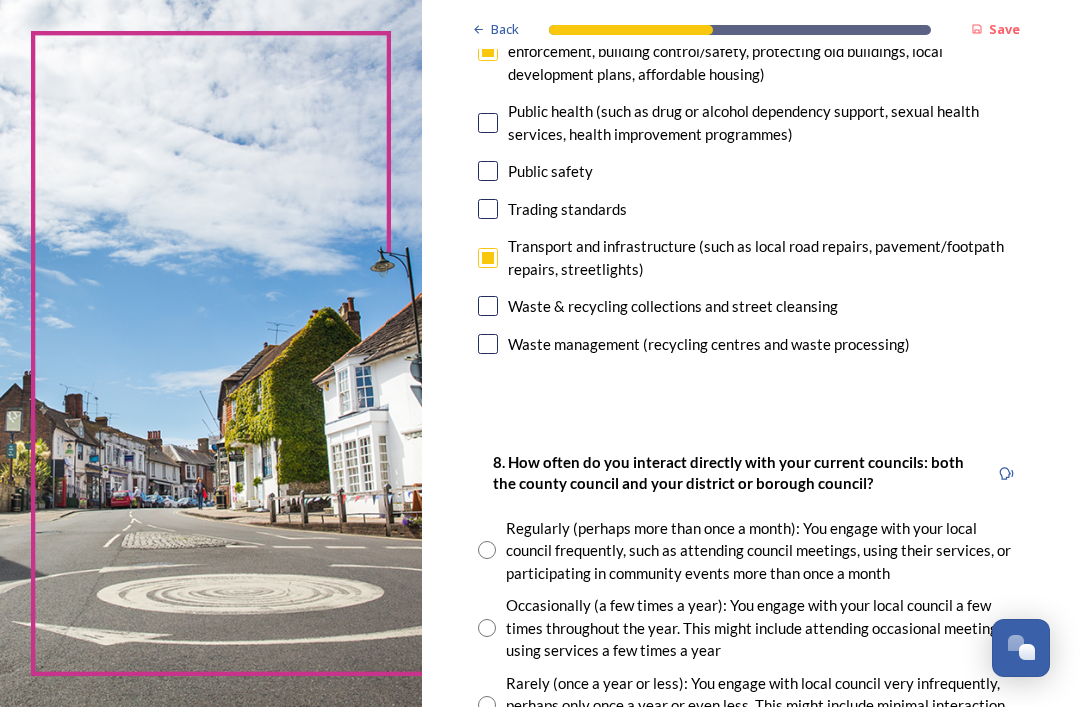 click at bounding box center (488, 306) 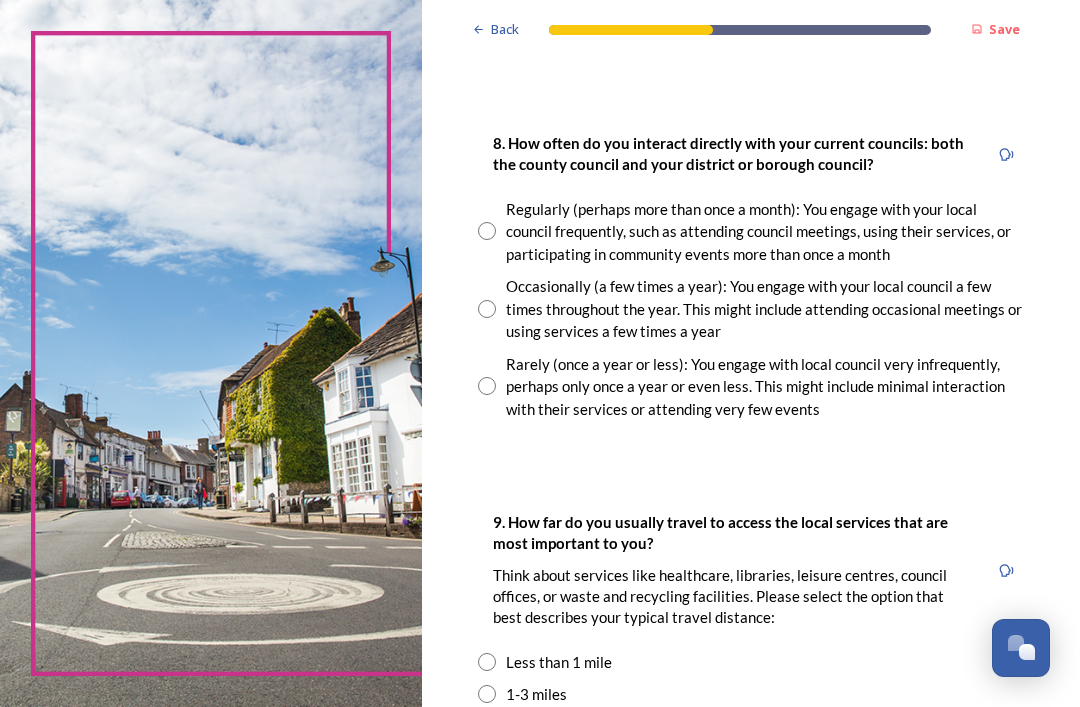 scroll, scrollTop: 1216, scrollLeft: 0, axis: vertical 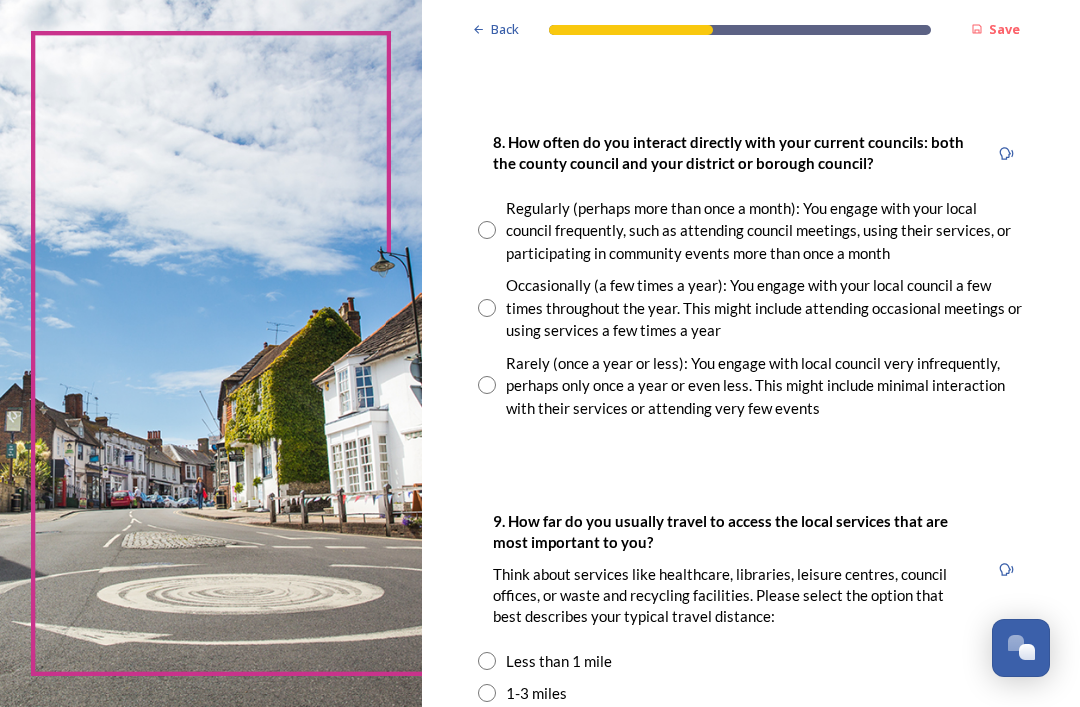click at bounding box center (487, 230) 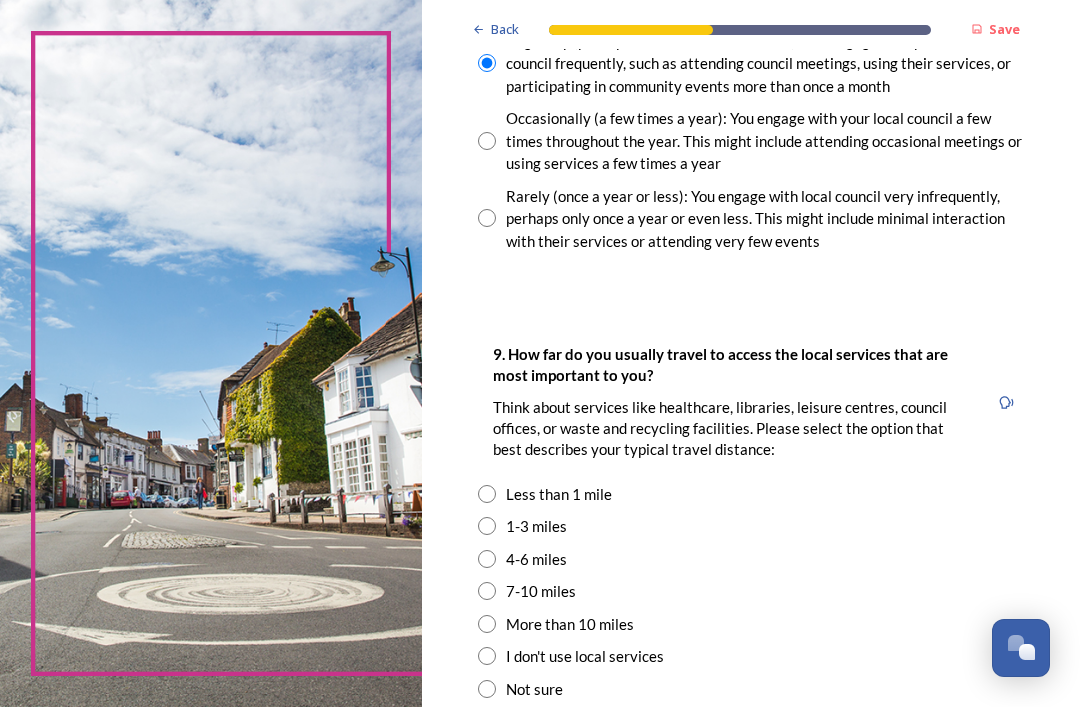 scroll, scrollTop: 1389, scrollLeft: 0, axis: vertical 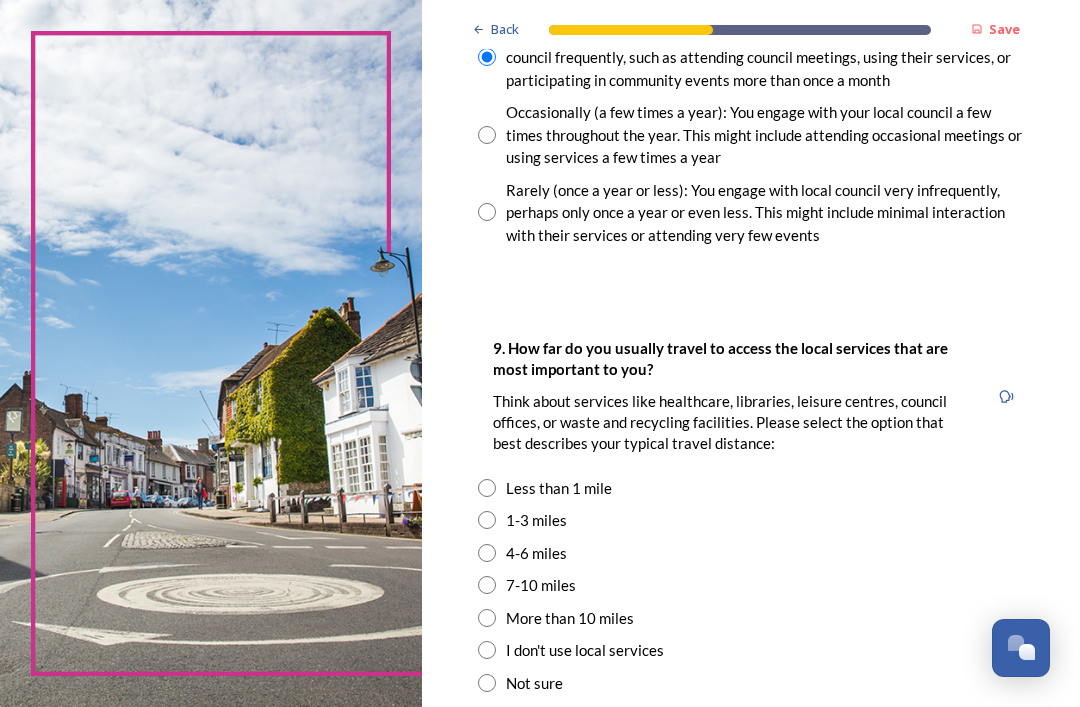 click at bounding box center [487, 520] 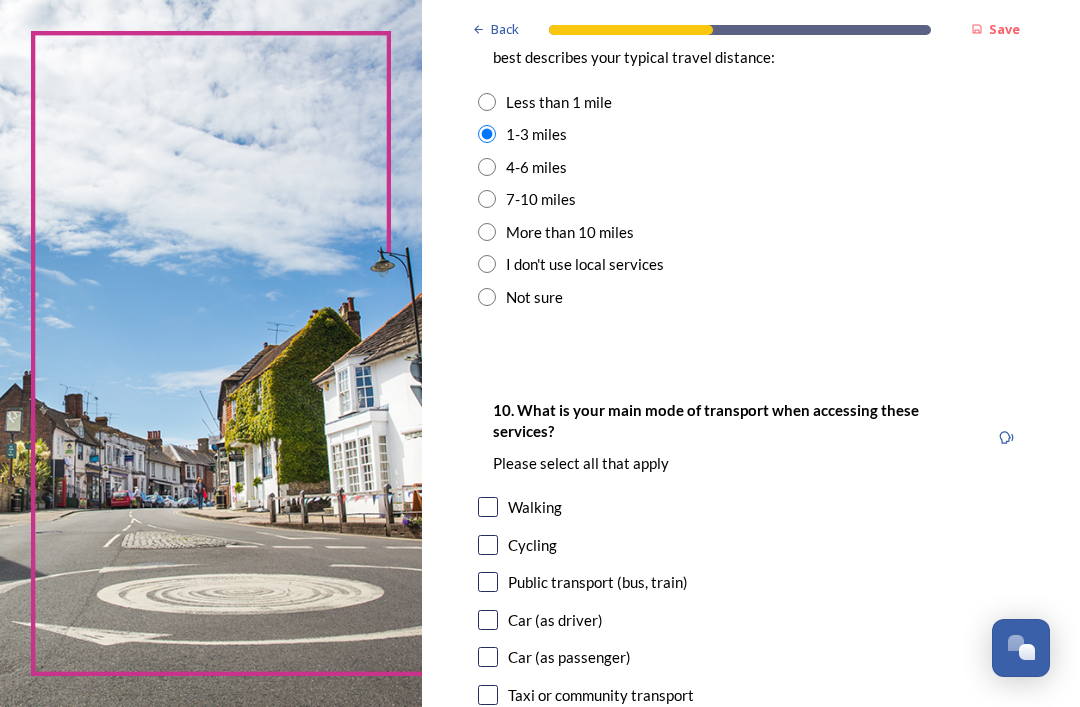 scroll, scrollTop: 1775, scrollLeft: 0, axis: vertical 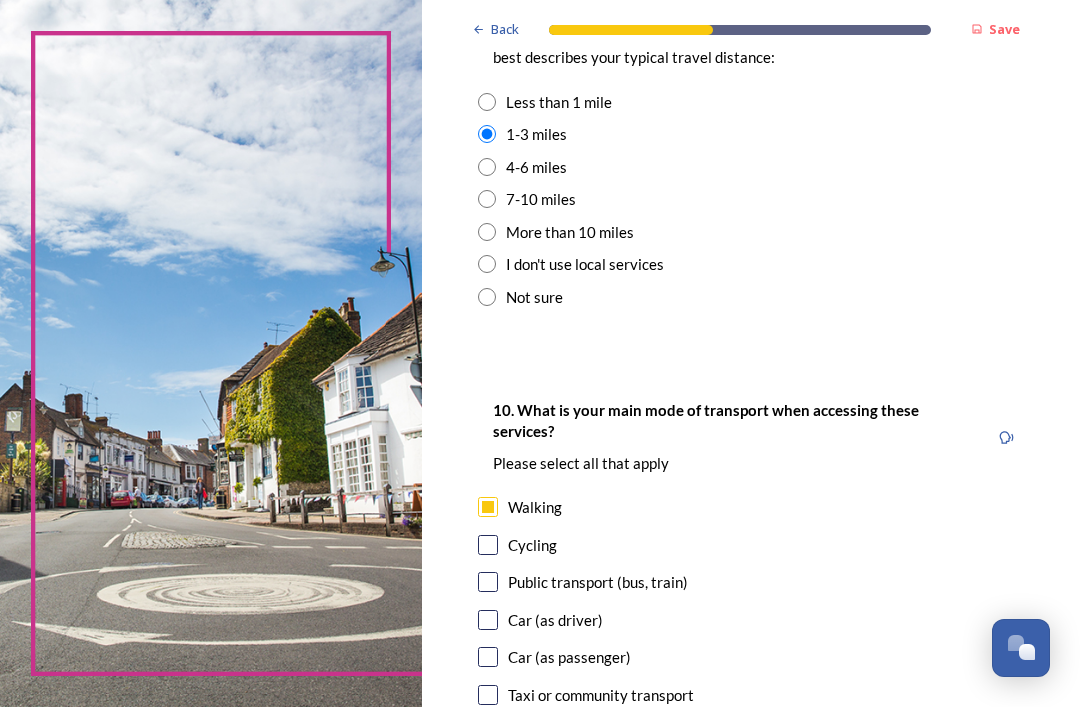click at bounding box center [488, 620] 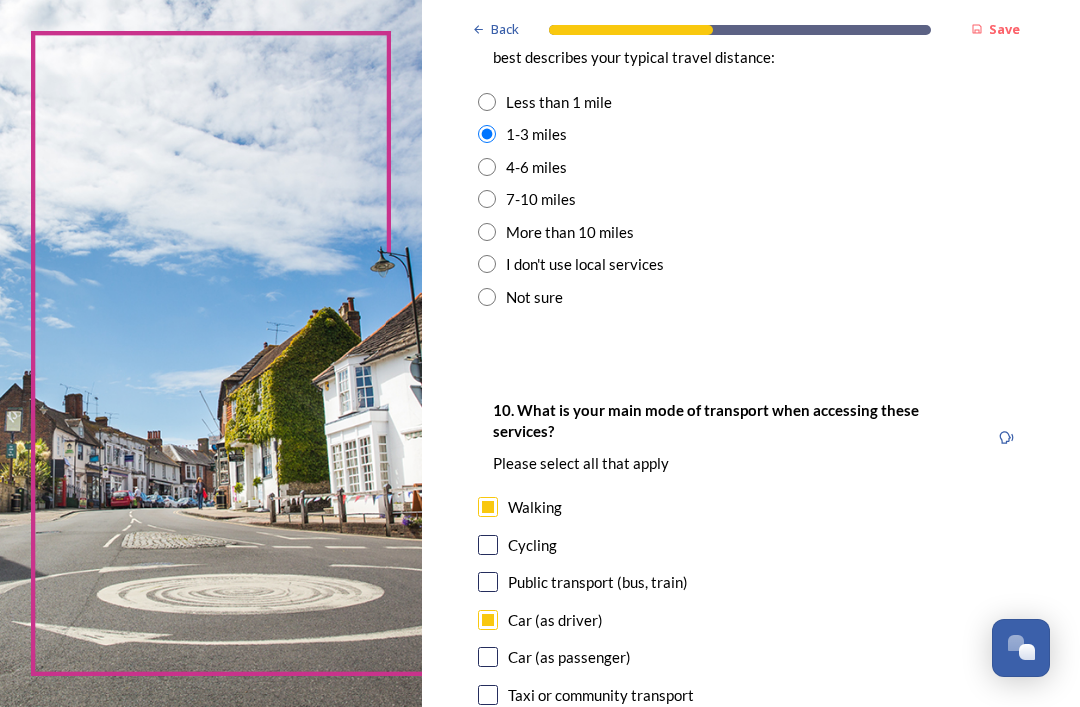 click at bounding box center [488, 657] 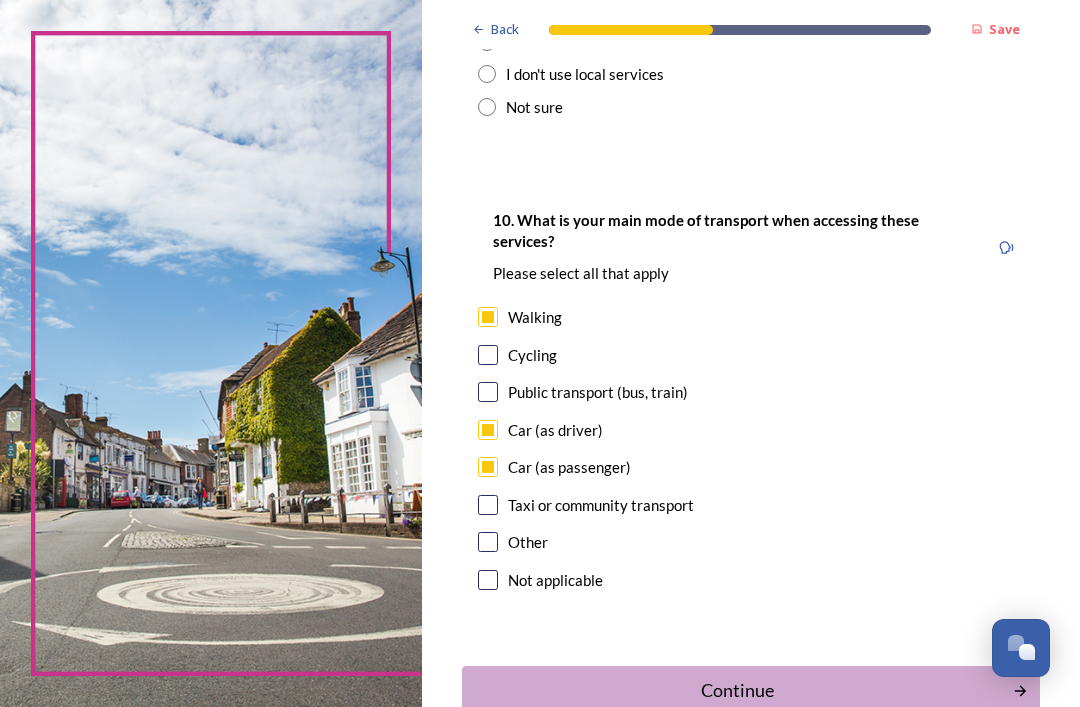 scroll, scrollTop: 1965, scrollLeft: 0, axis: vertical 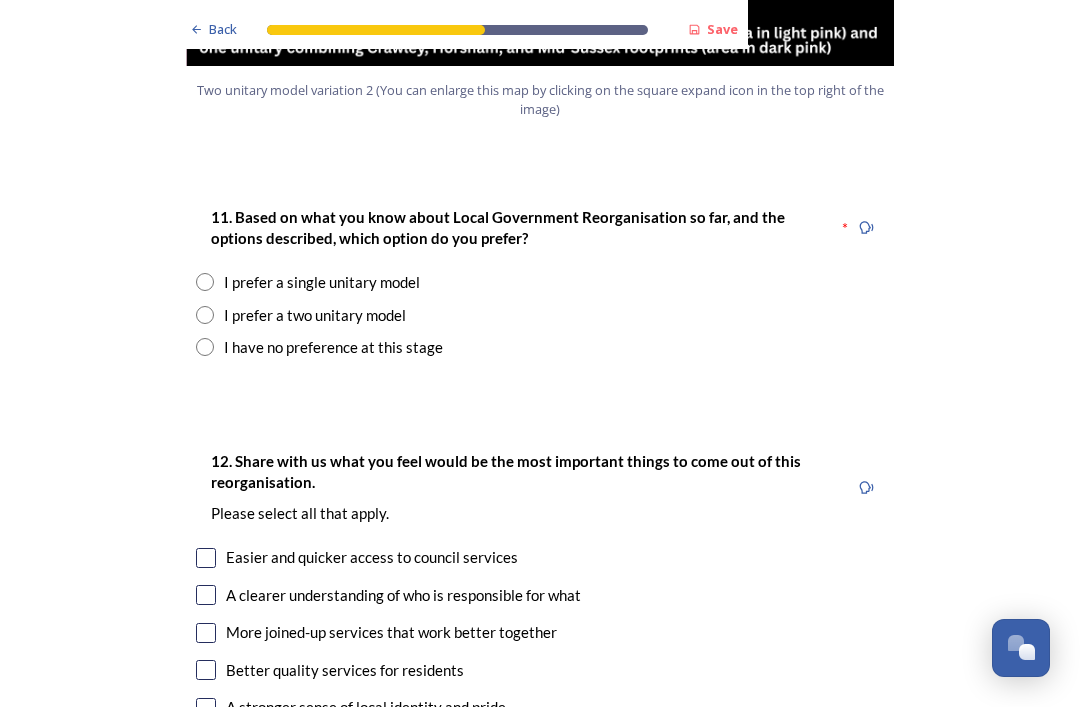 click at bounding box center (205, 315) 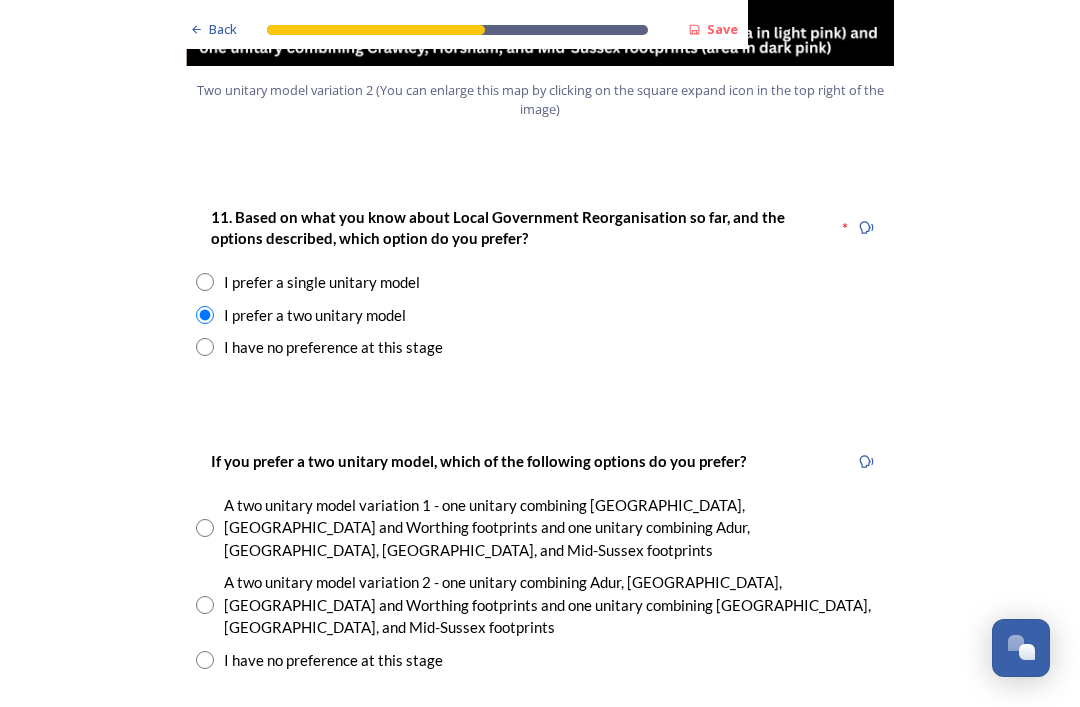 click at bounding box center (205, 528) 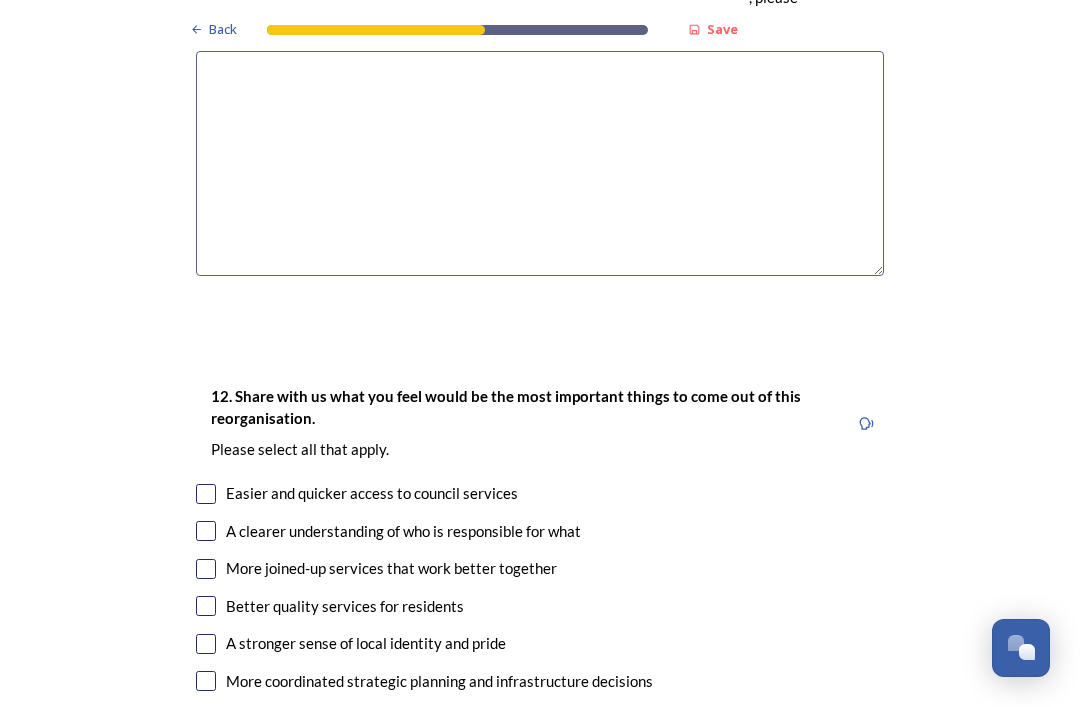 scroll, scrollTop: 3401, scrollLeft: 0, axis: vertical 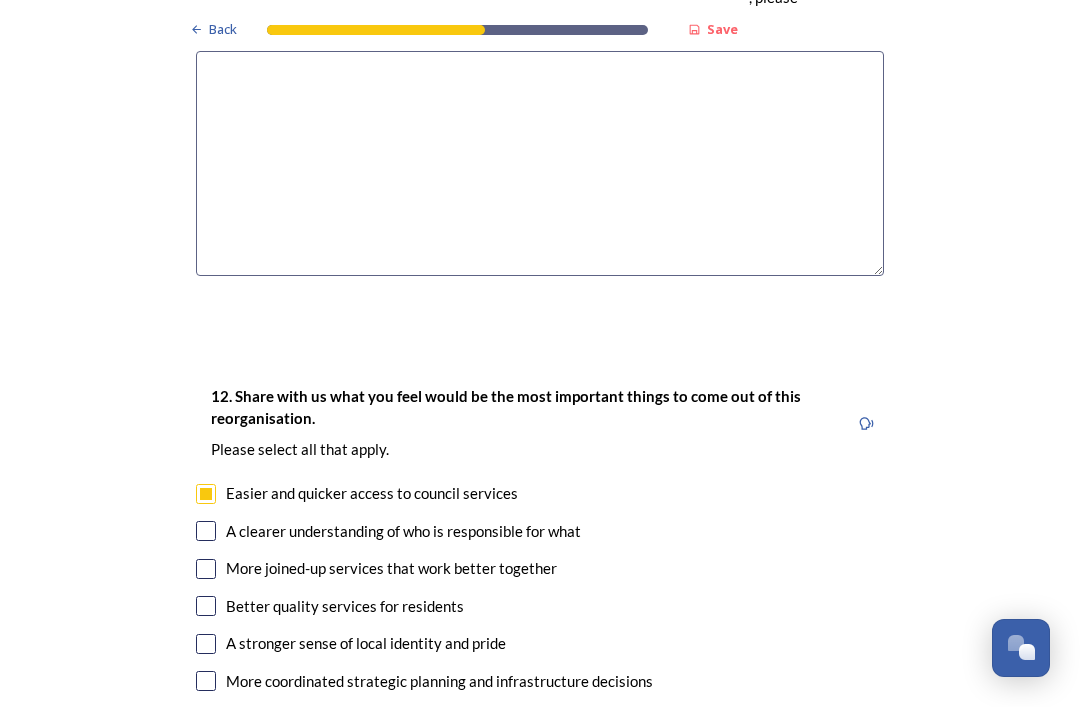 click at bounding box center (206, 531) 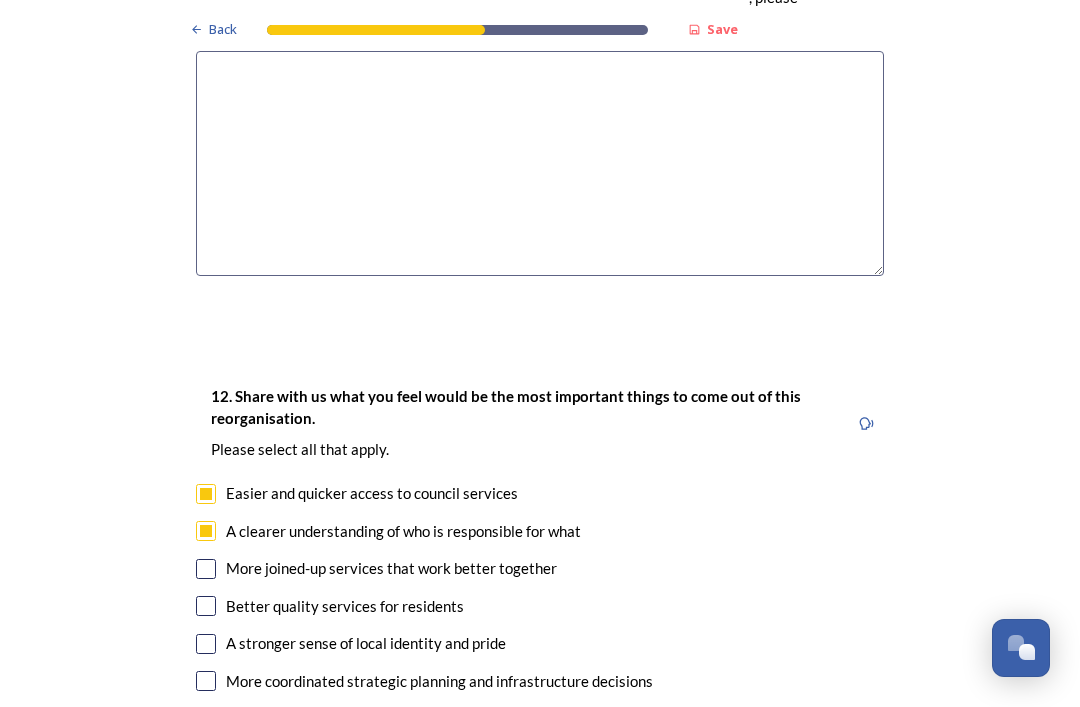 click at bounding box center [206, 569] 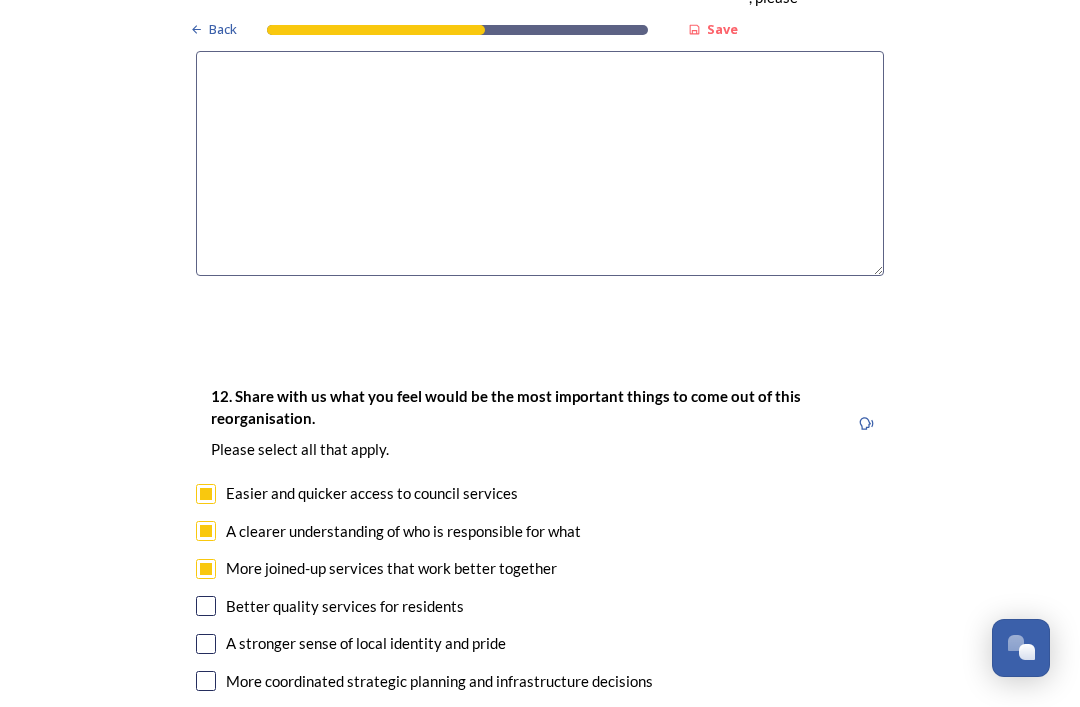 click at bounding box center [206, 606] 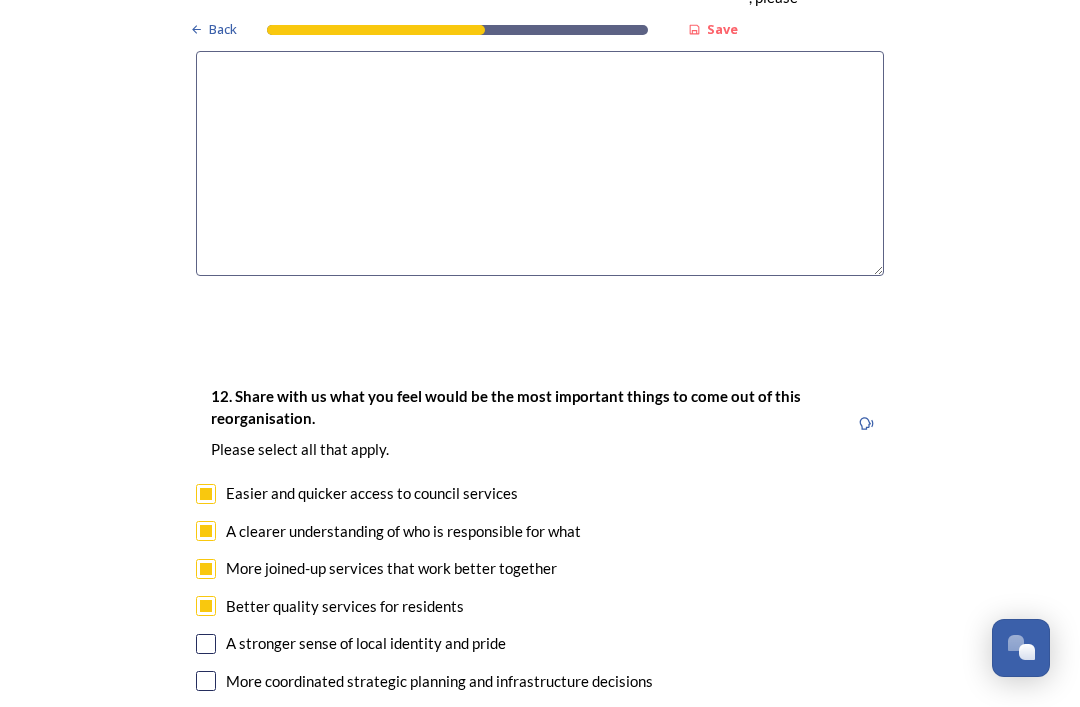 click at bounding box center (206, 644) 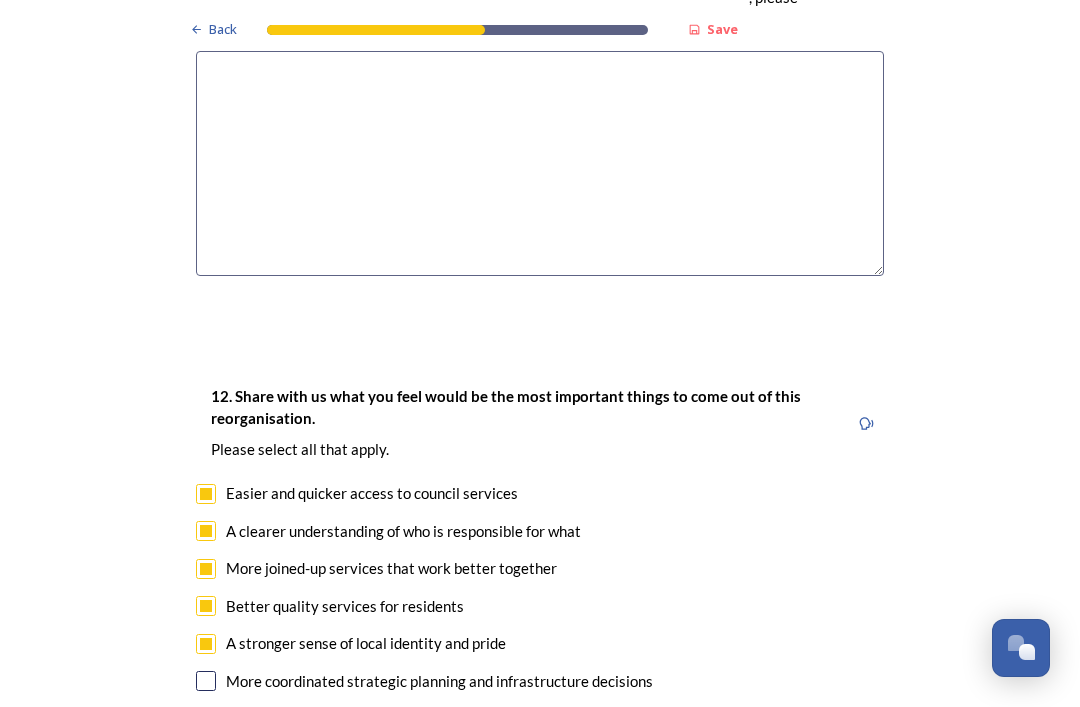 click at bounding box center (206, 681) 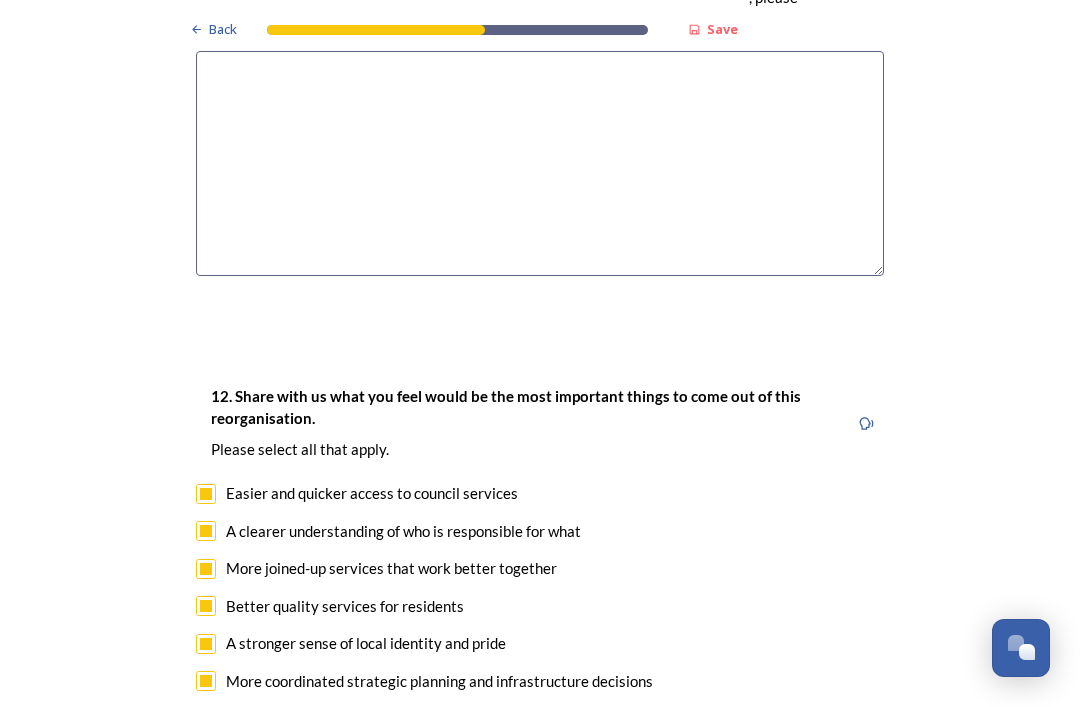 click at bounding box center [206, 719] 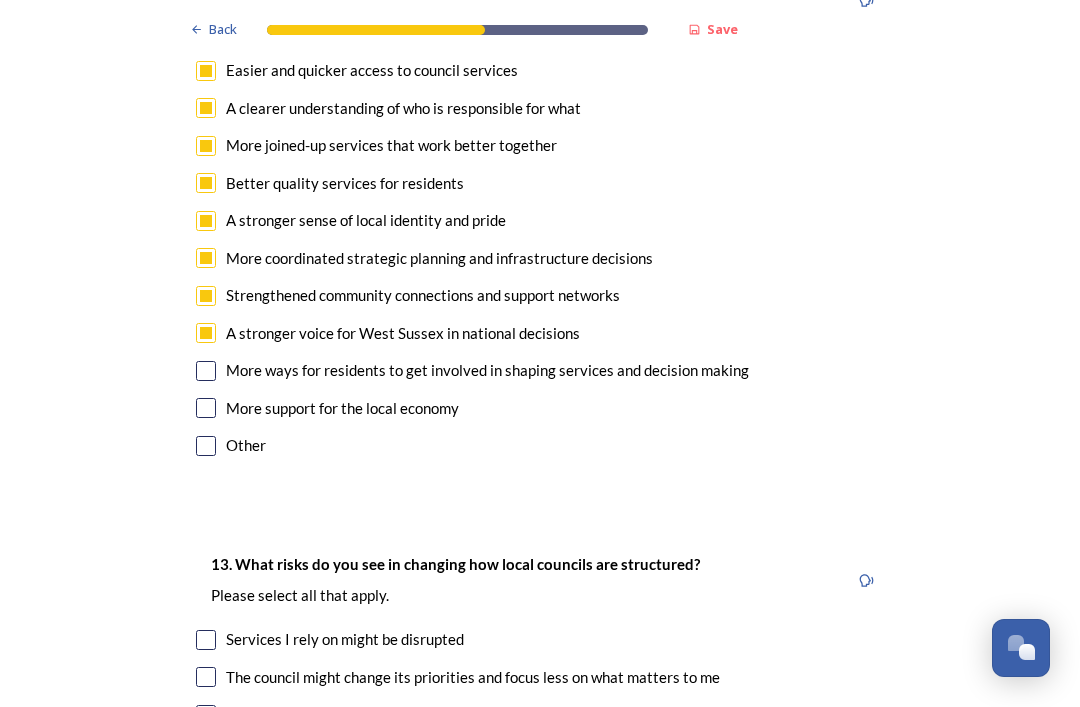 scroll, scrollTop: 3825, scrollLeft: 0, axis: vertical 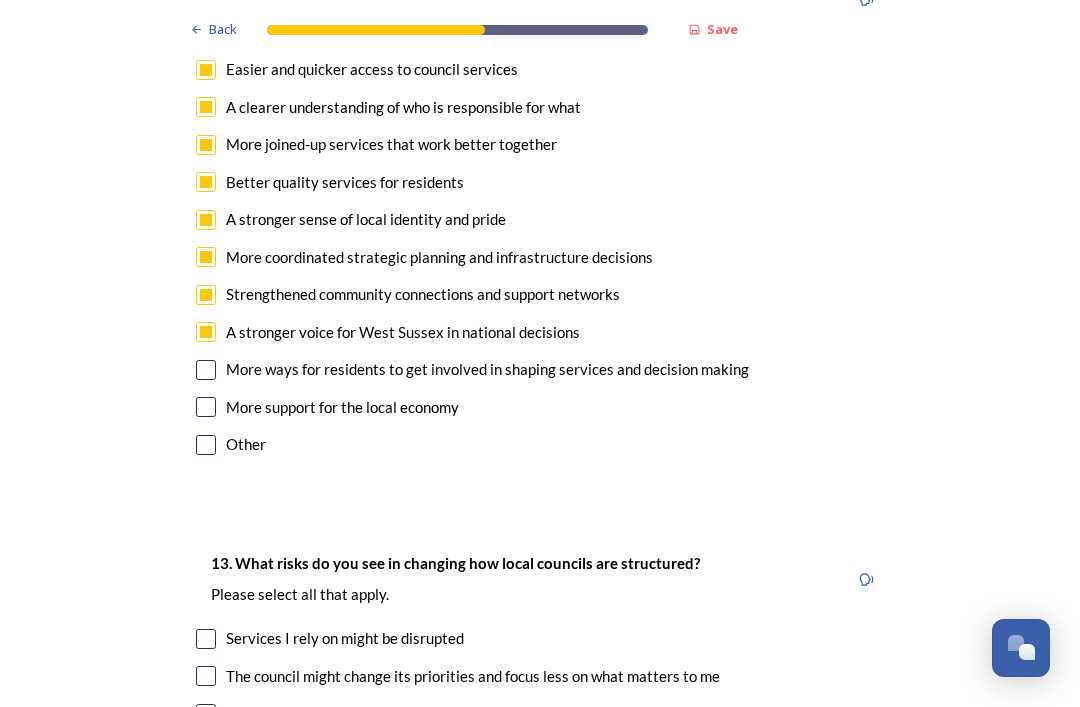 click at bounding box center [206, 676] 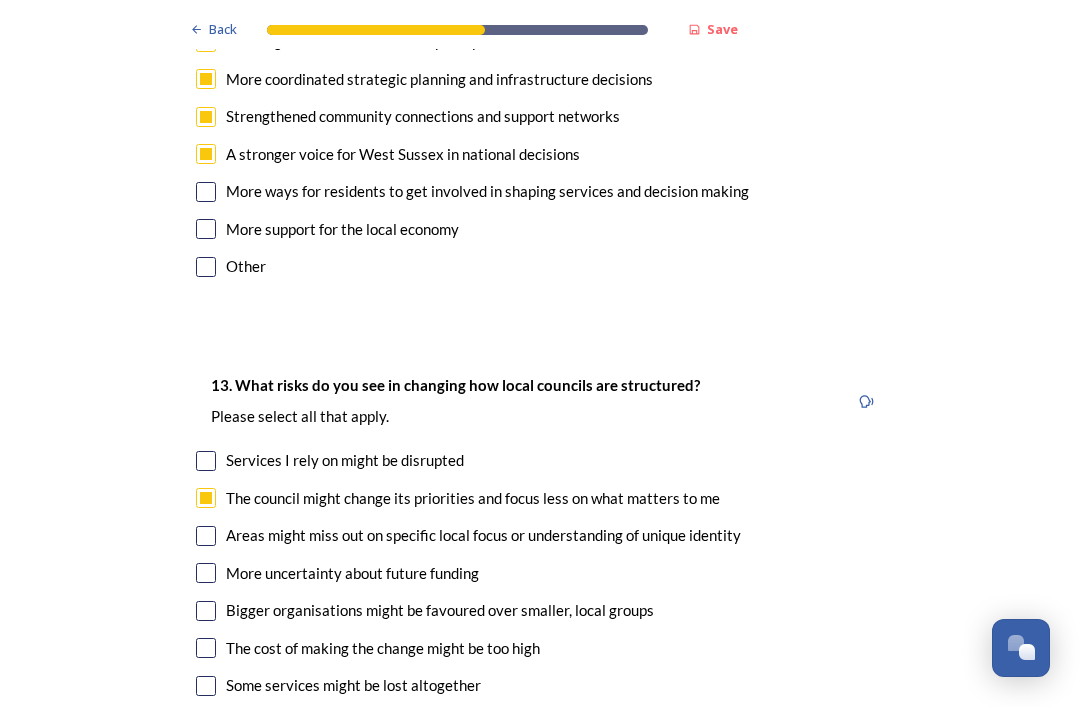 scroll, scrollTop: 4005, scrollLeft: 0, axis: vertical 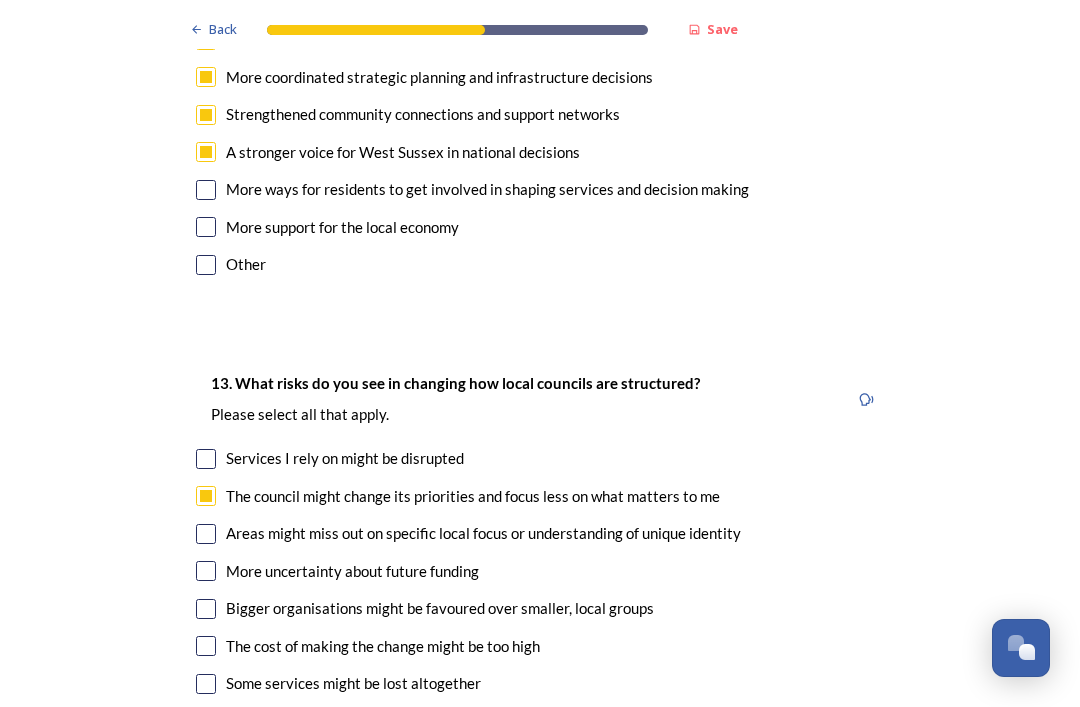click at bounding box center [206, 646] 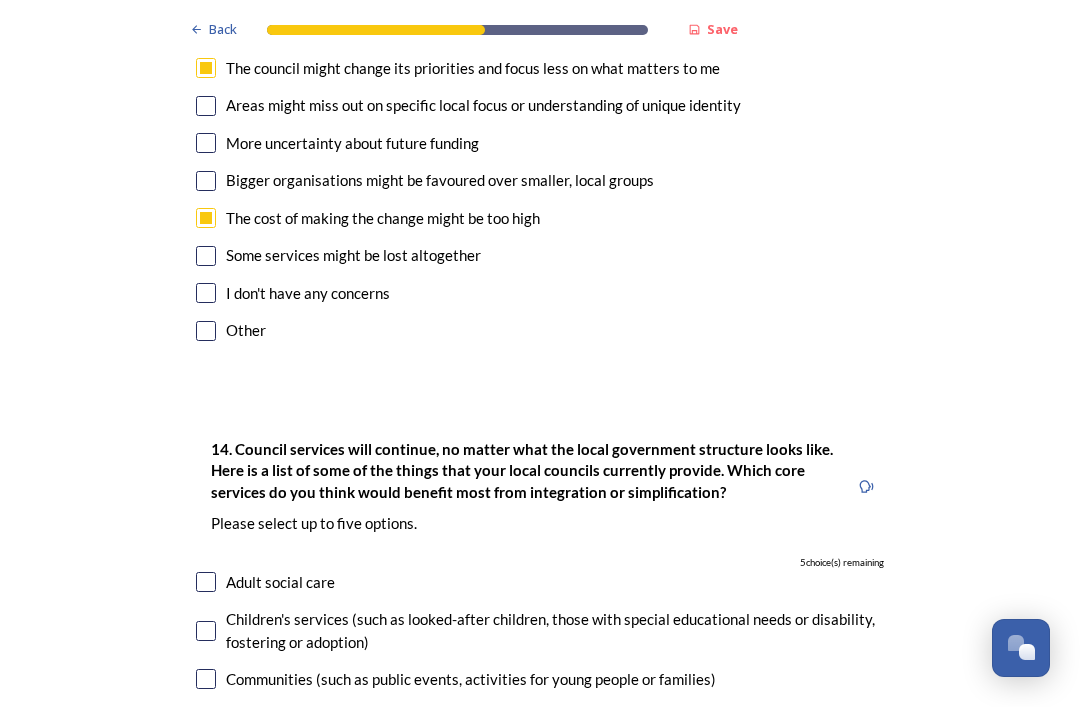 scroll, scrollTop: 4434, scrollLeft: 0, axis: vertical 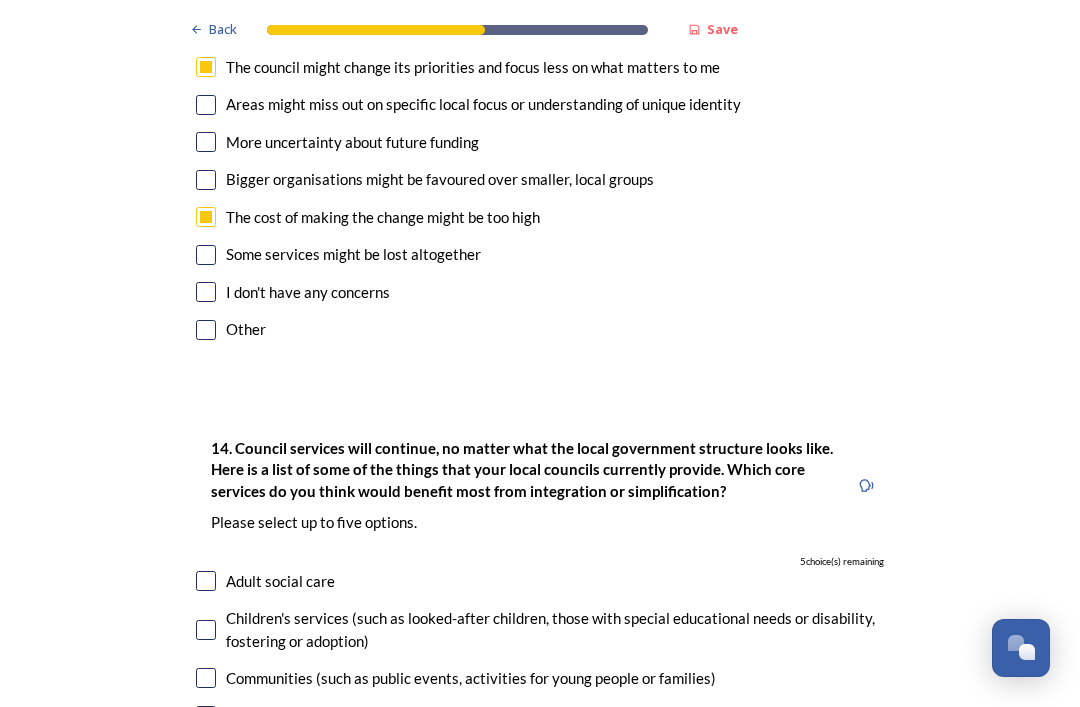 click at bounding box center [206, 581] 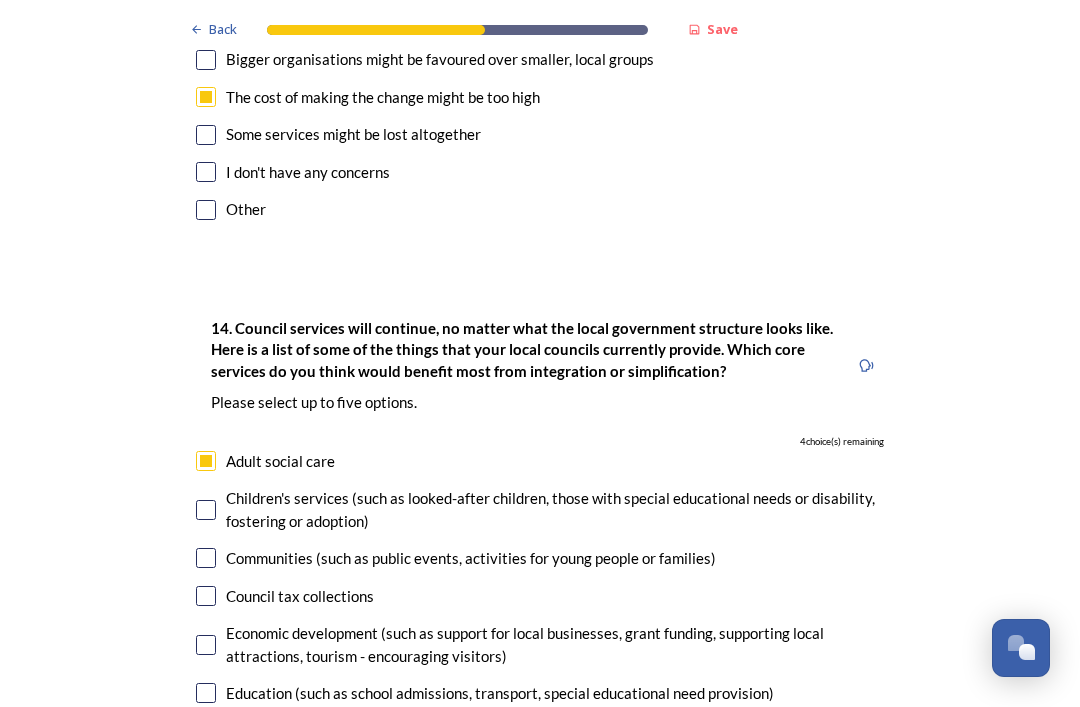 scroll, scrollTop: 4576, scrollLeft: 0, axis: vertical 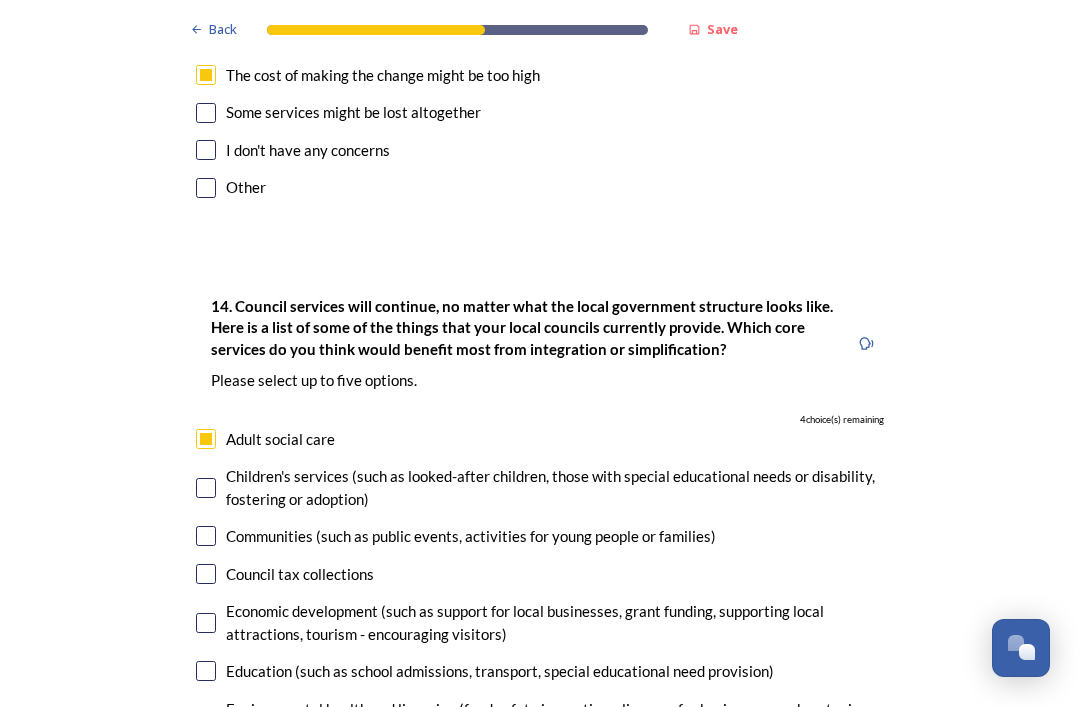 click at bounding box center (206, 671) 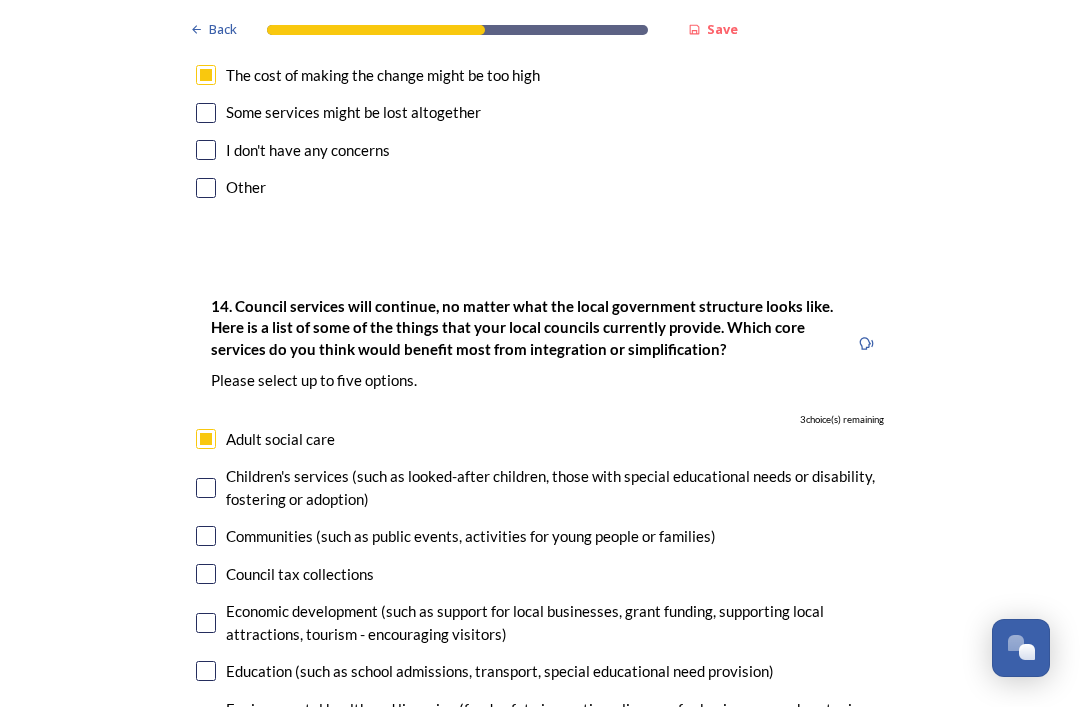 checkbox on "true" 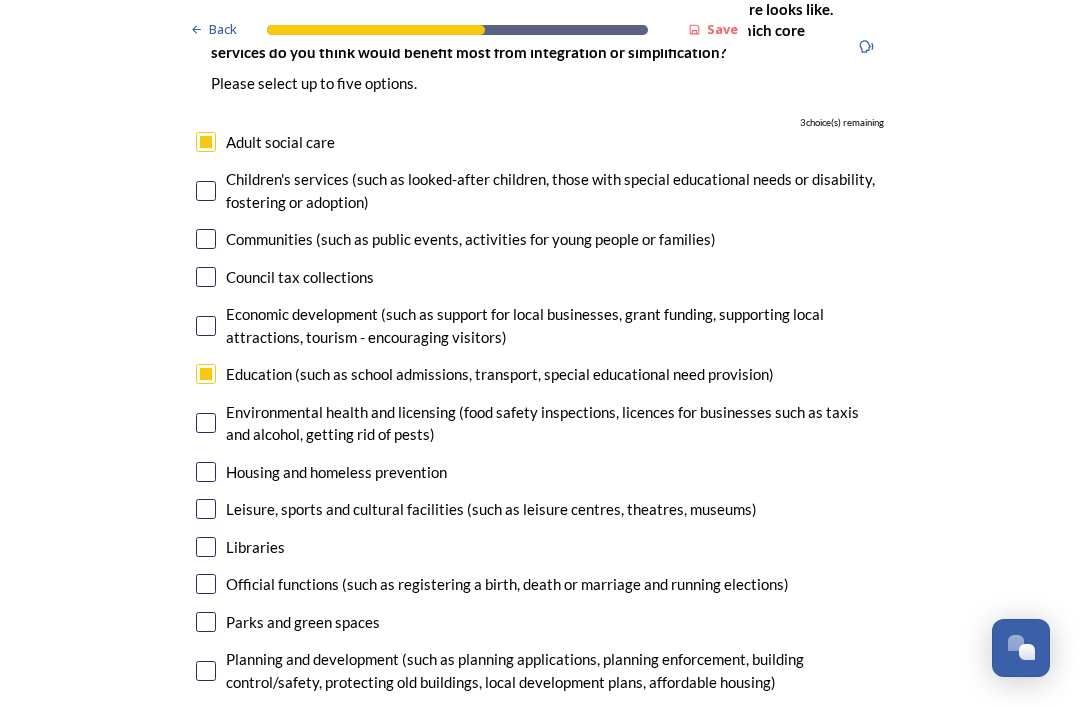 scroll, scrollTop: 4874, scrollLeft: 0, axis: vertical 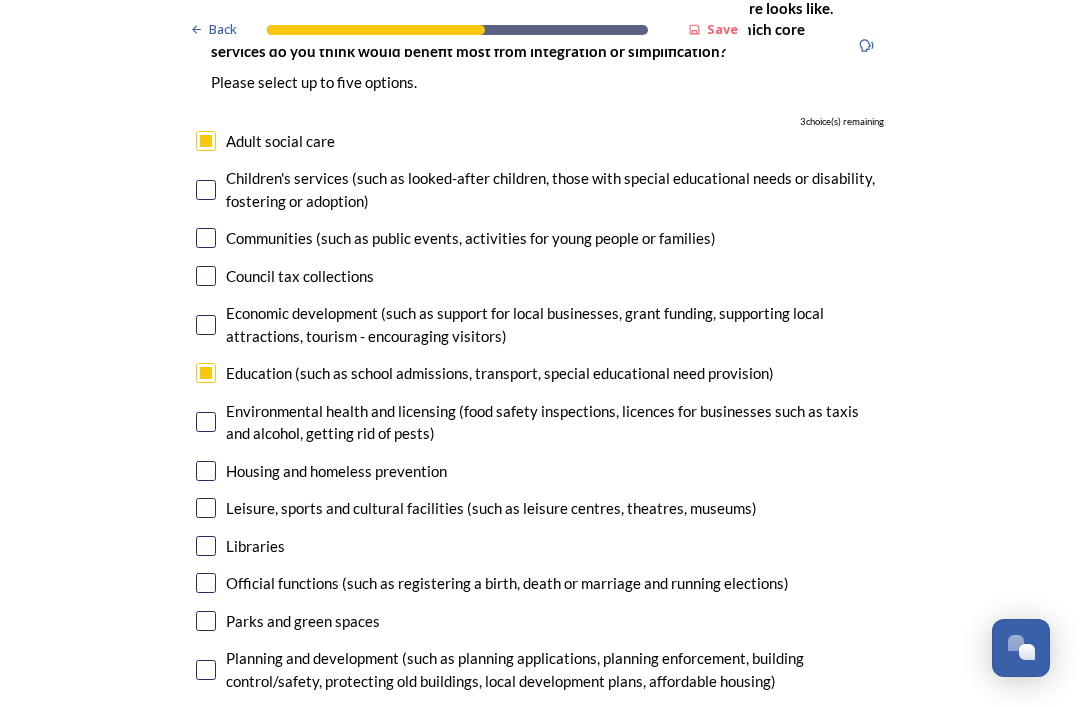 click at bounding box center (206, 621) 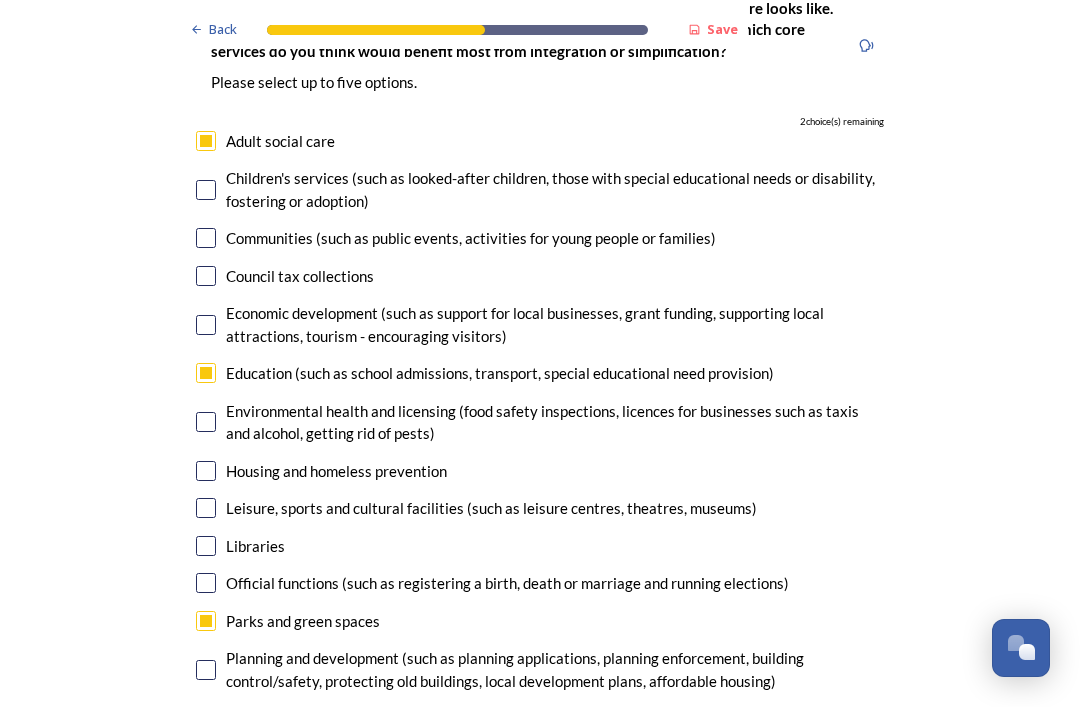 click at bounding box center [206, 670] 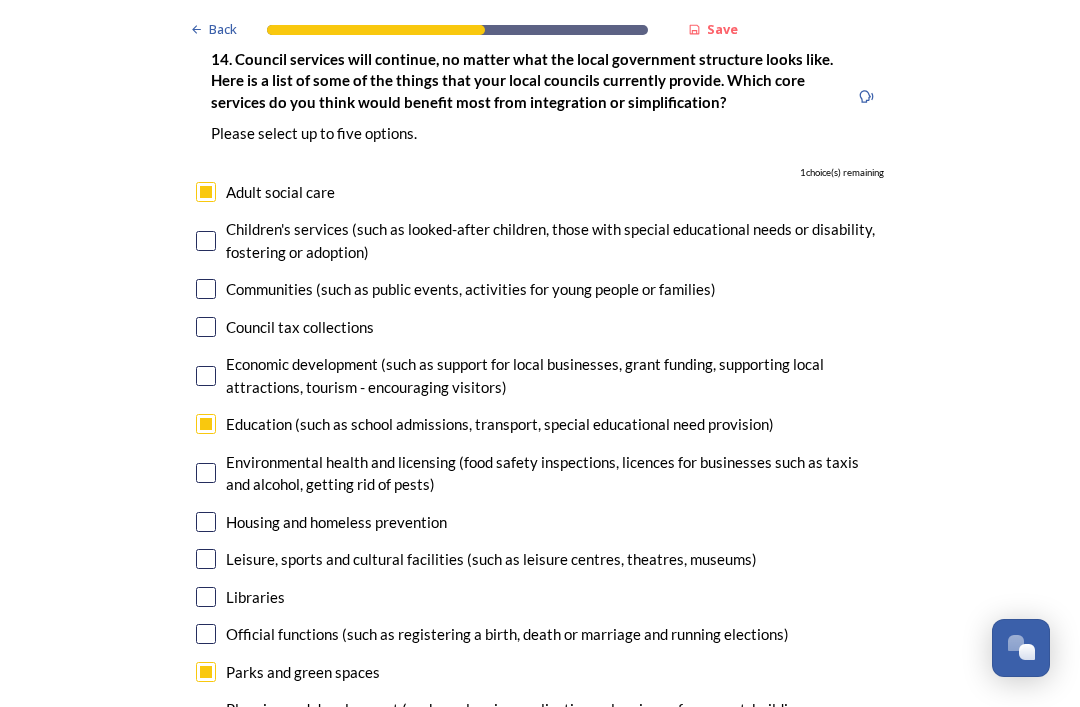 scroll, scrollTop: 4824, scrollLeft: 0, axis: vertical 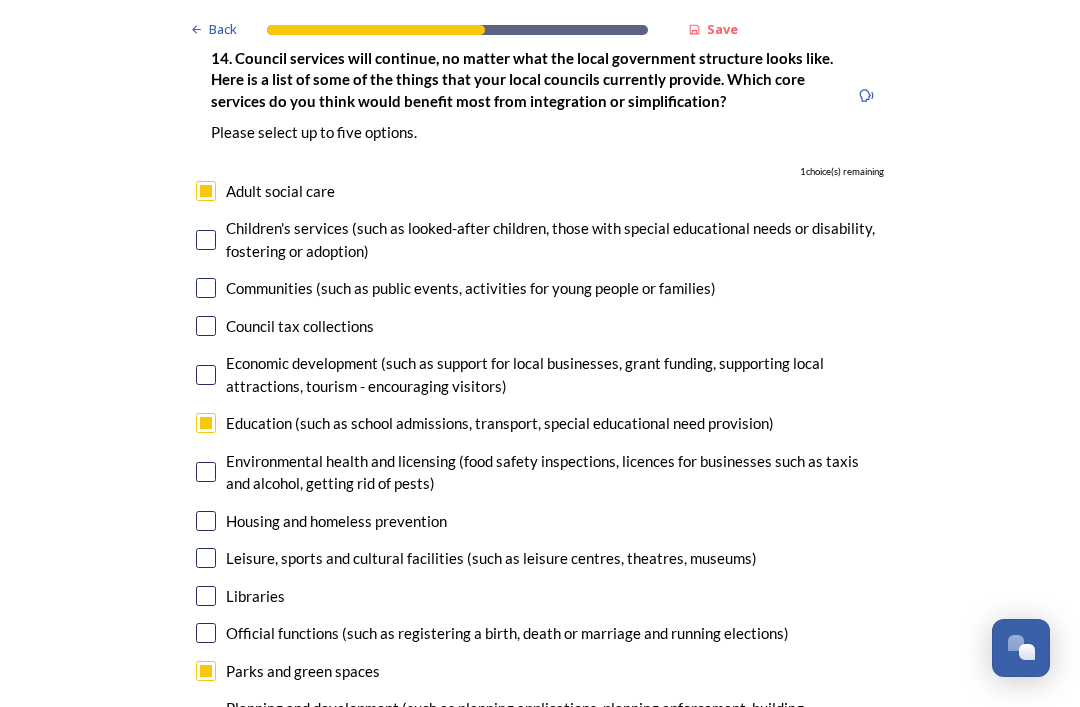 click at bounding box center (206, 423) 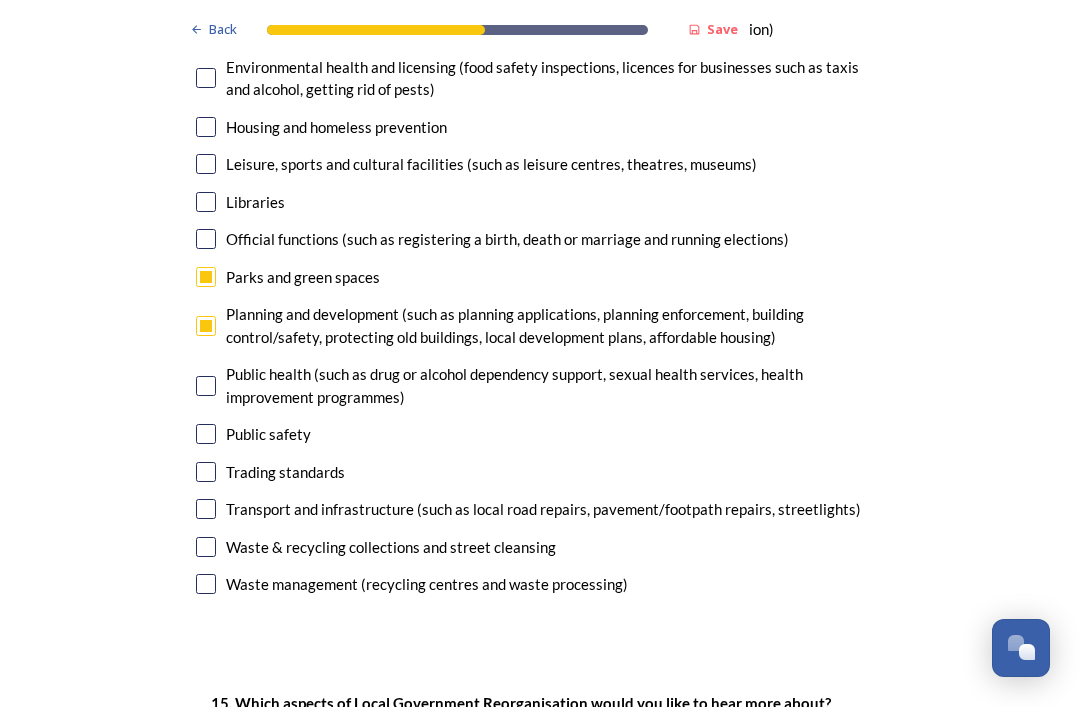 scroll, scrollTop: 5219, scrollLeft: 0, axis: vertical 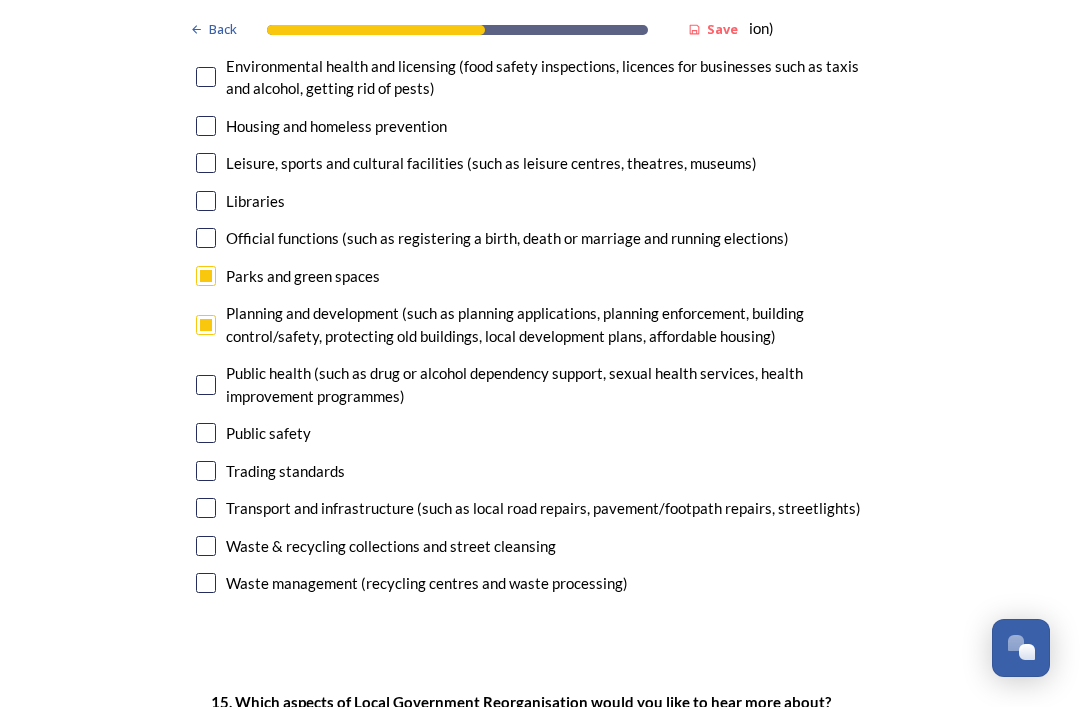 click at bounding box center (206, 508) 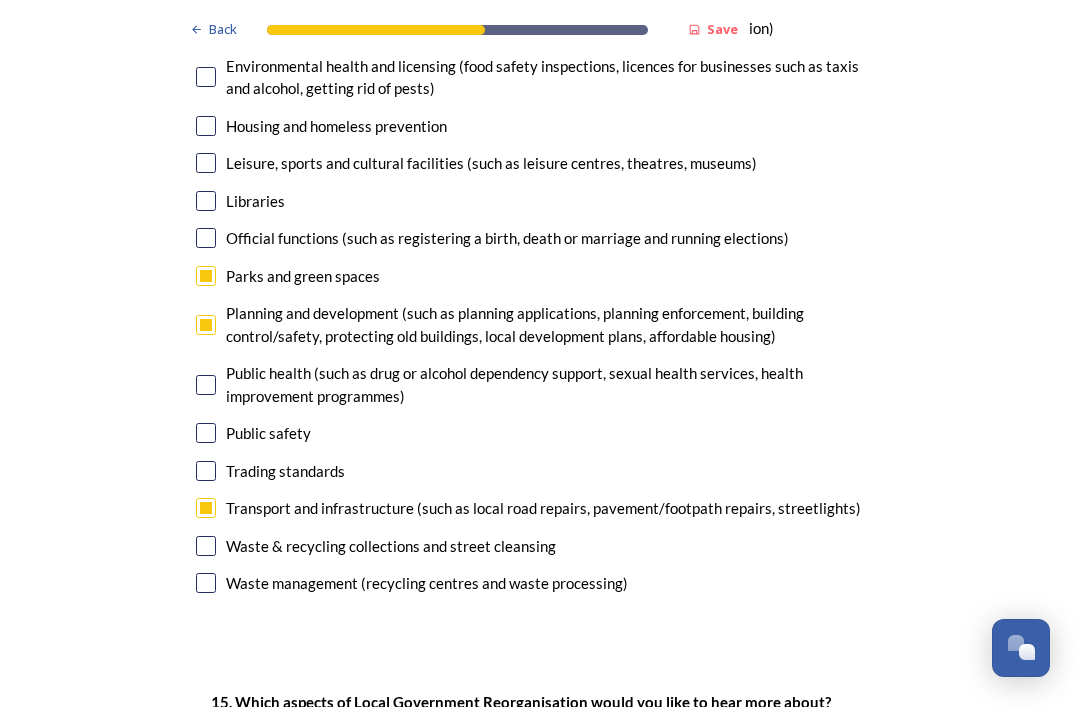 click at bounding box center (206, 546) 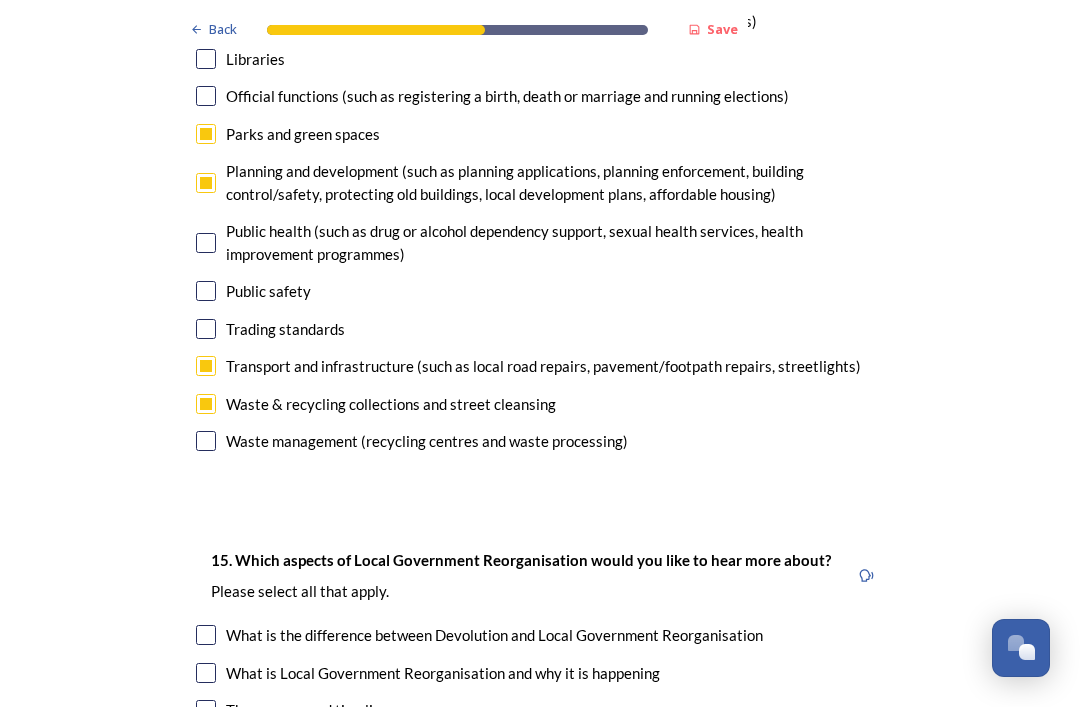 scroll, scrollTop: 5370, scrollLeft: 0, axis: vertical 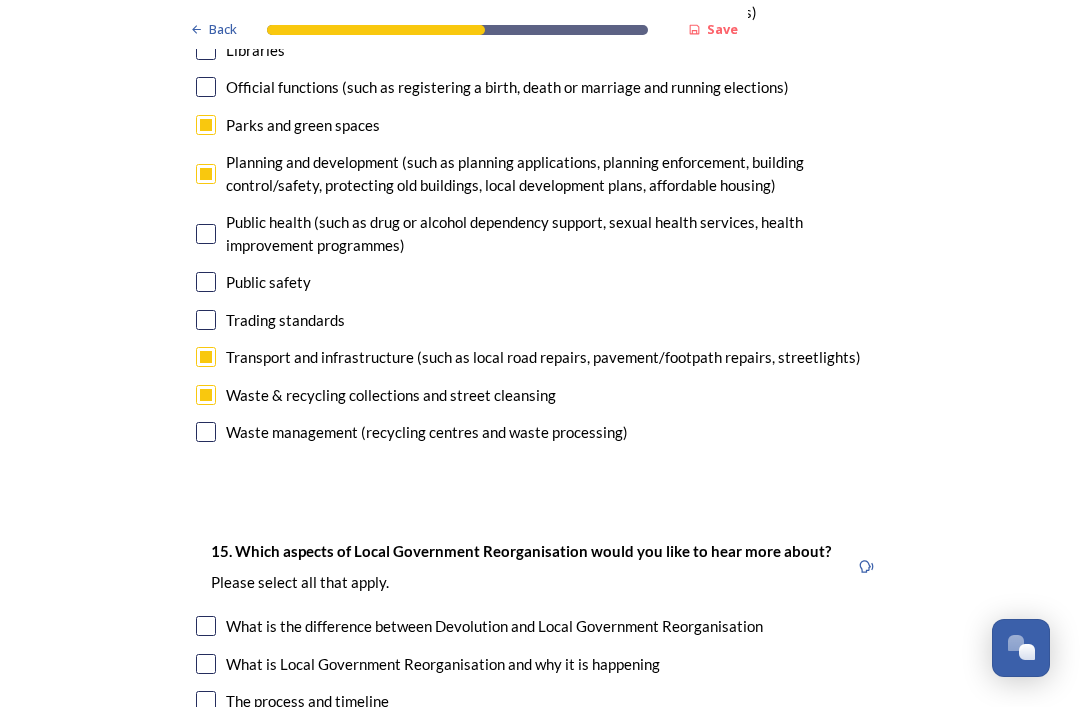 click at bounding box center (206, 739) 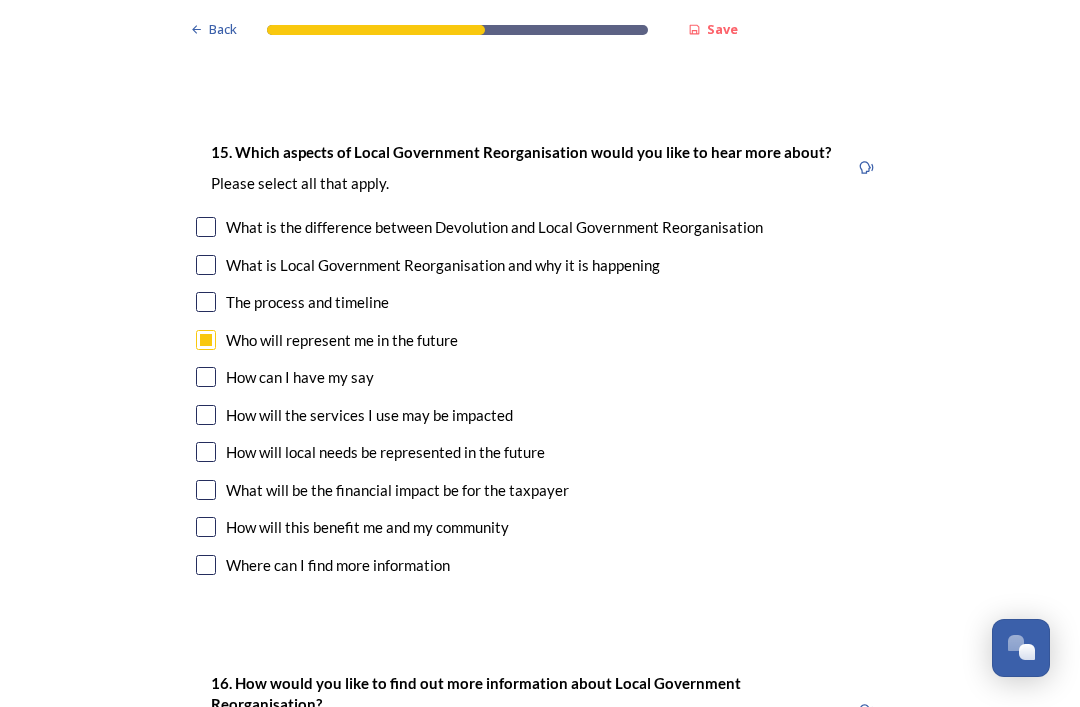 scroll, scrollTop: 5772, scrollLeft: 0, axis: vertical 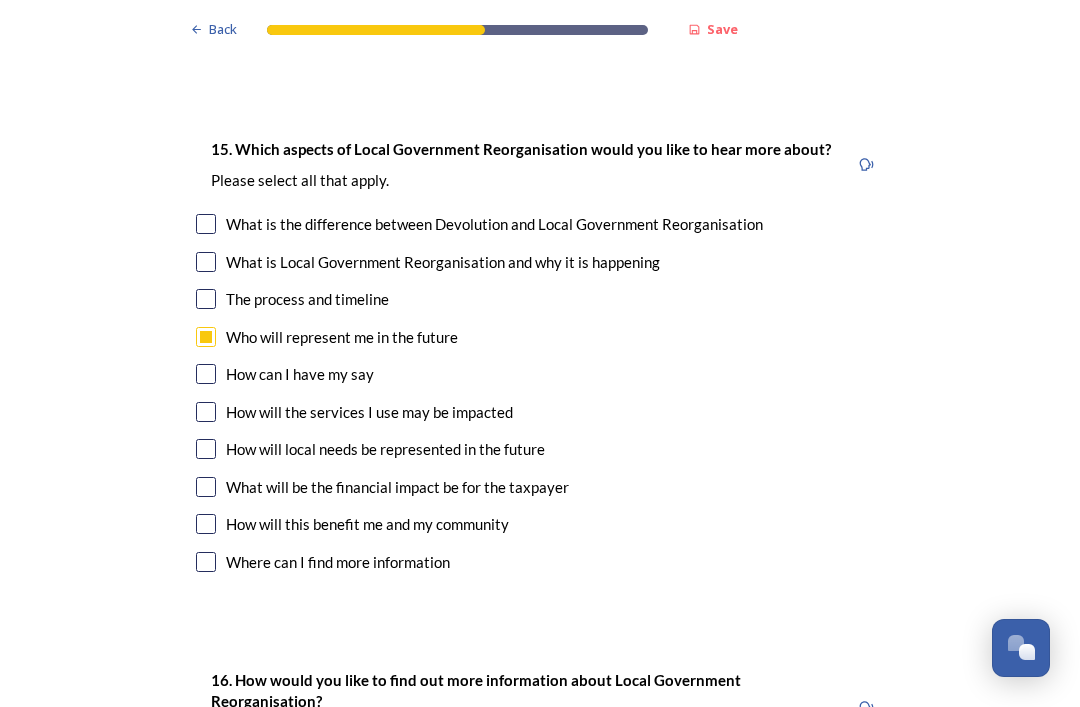 click at bounding box center [206, 449] 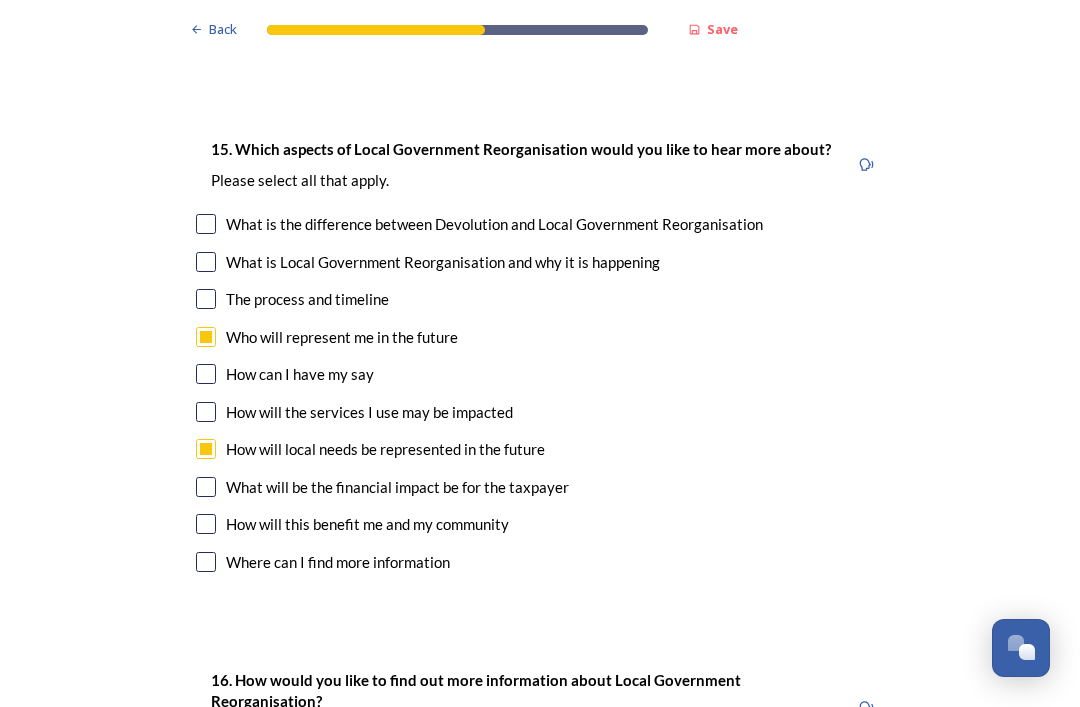 click on "What will be the financial impact be for the taxpayer" at bounding box center [540, 487] 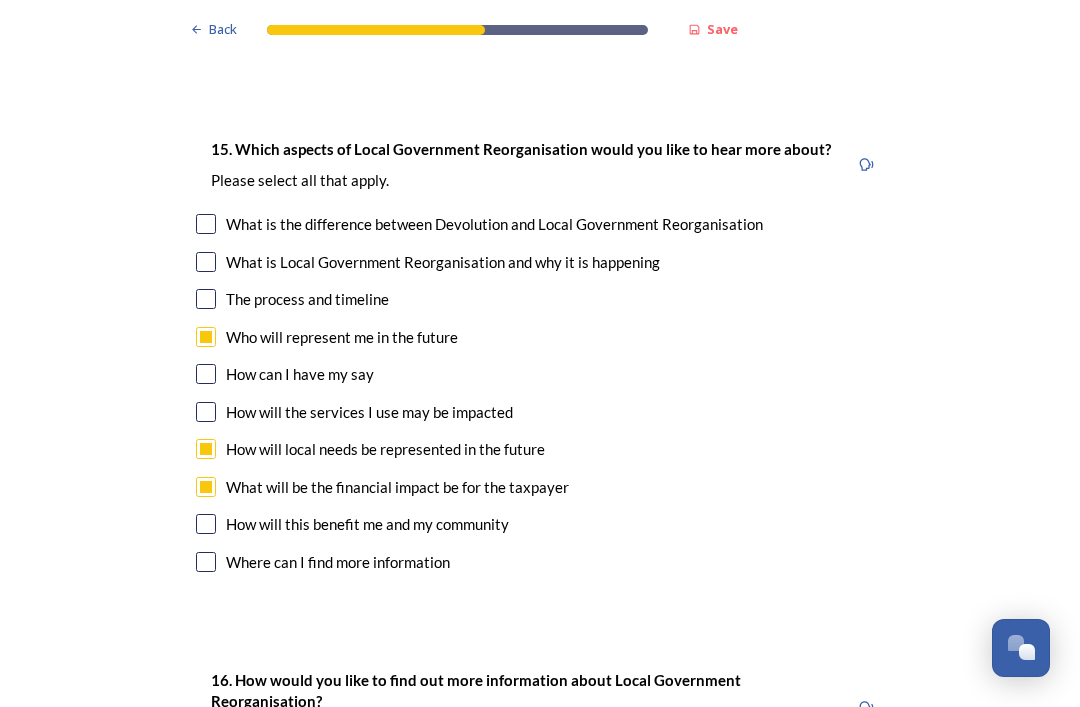 checkbox on "true" 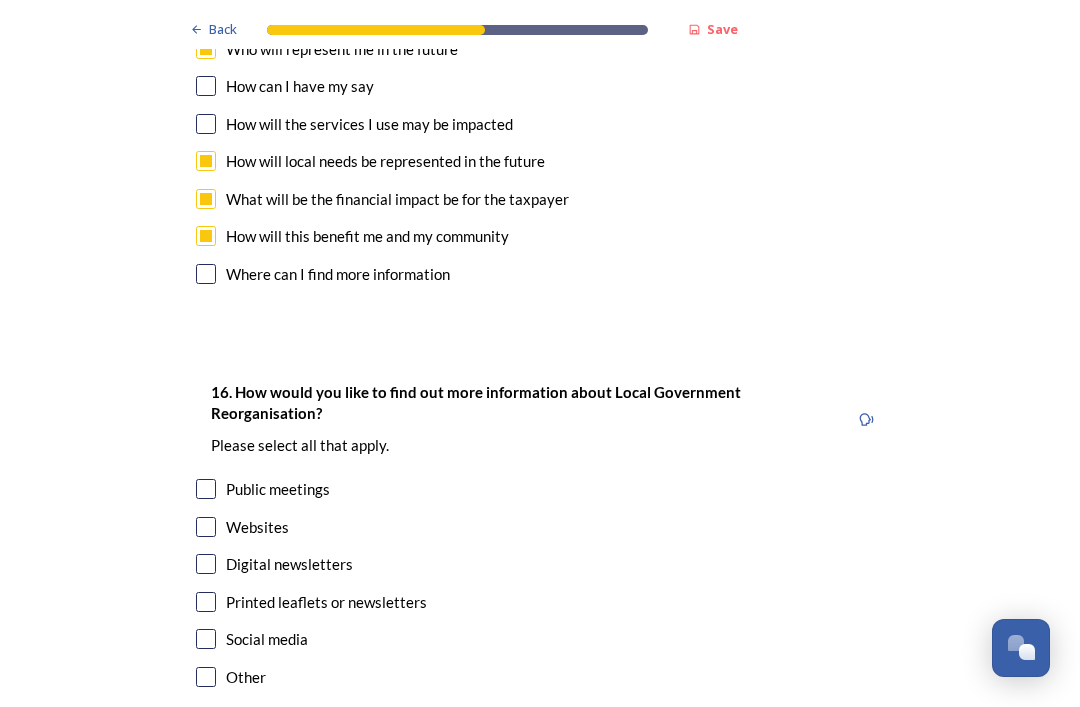 scroll, scrollTop: 6059, scrollLeft: 0, axis: vertical 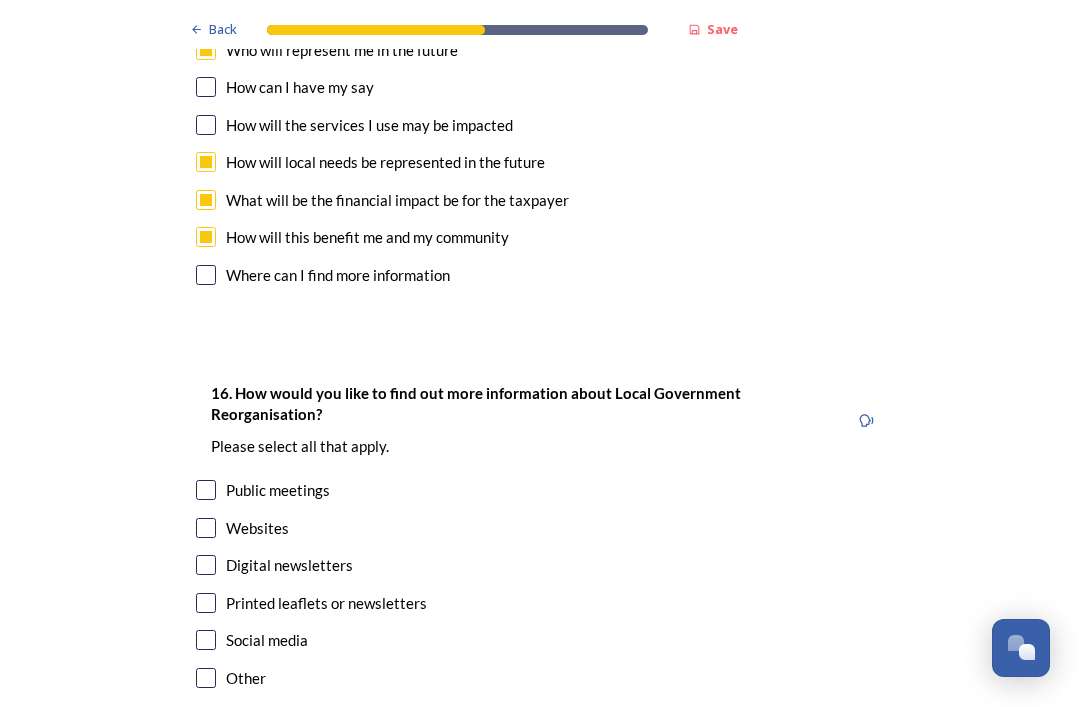 click at bounding box center [206, 528] 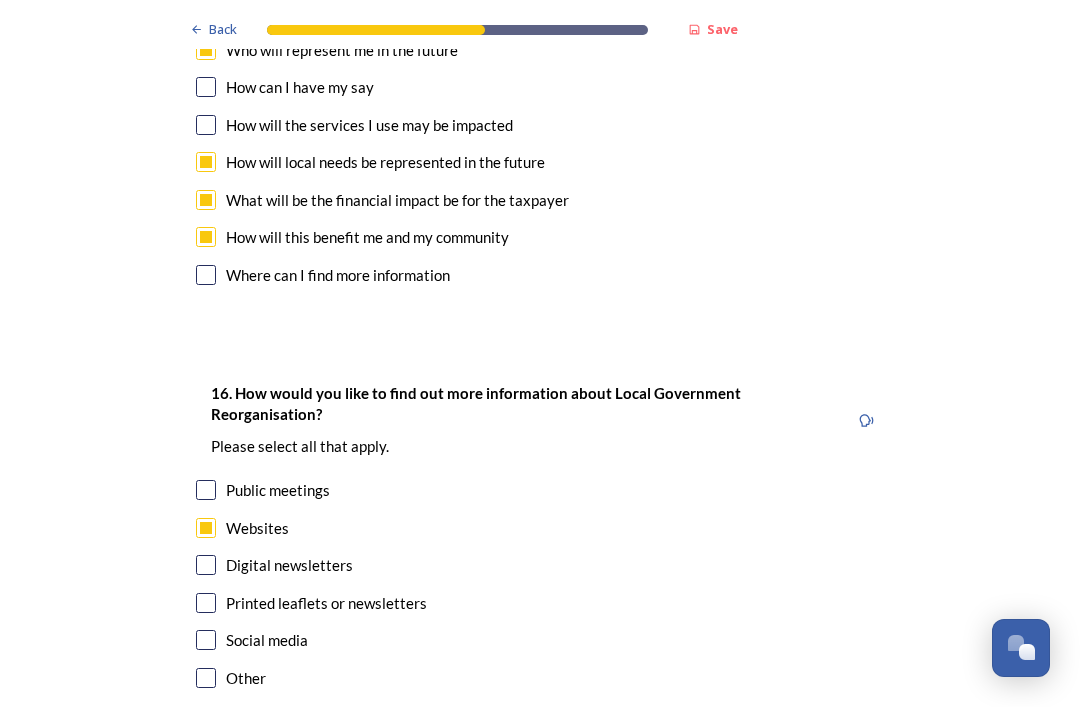click at bounding box center [206, 565] 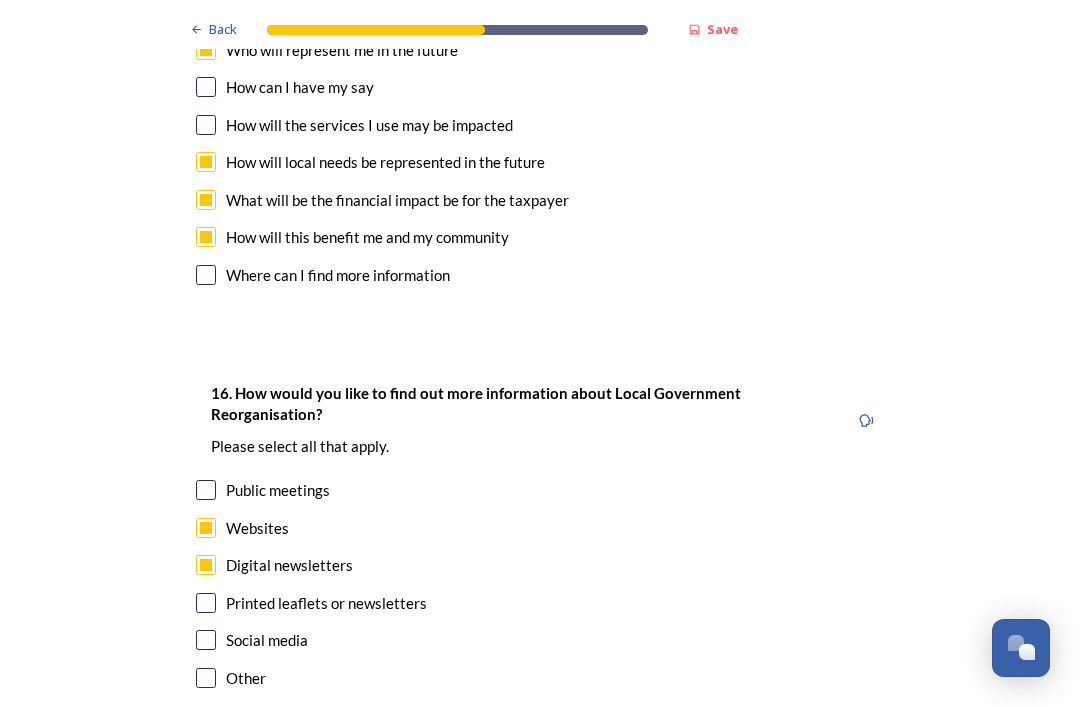 click at bounding box center [206, 603] 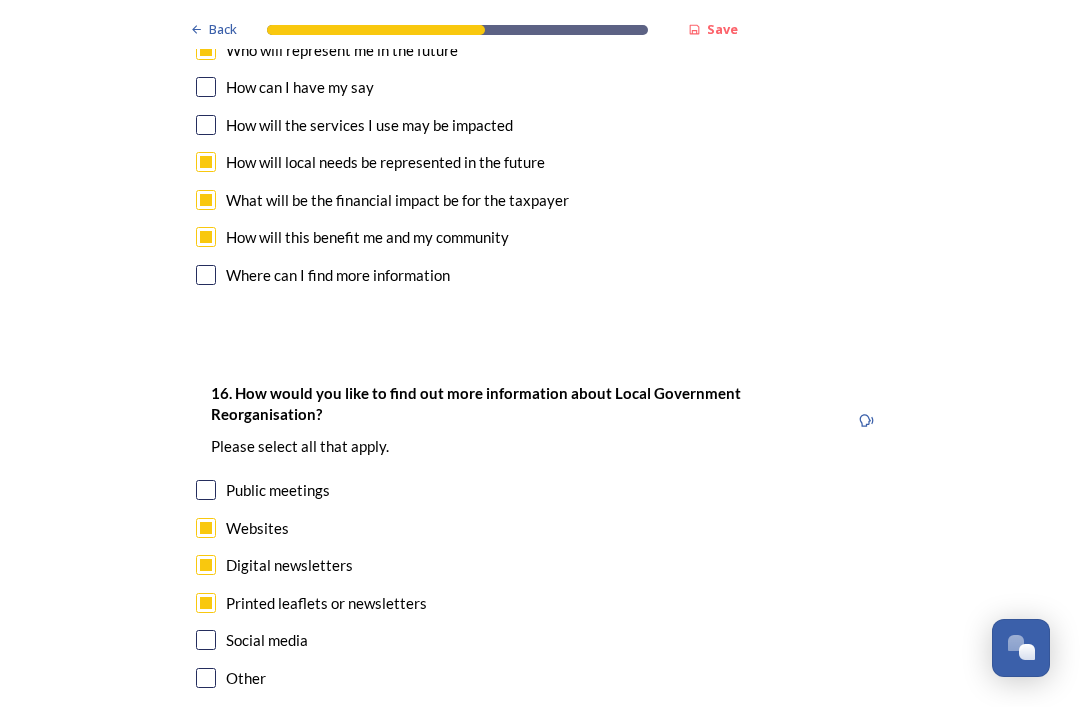 click on "Social media" at bounding box center [540, 640] 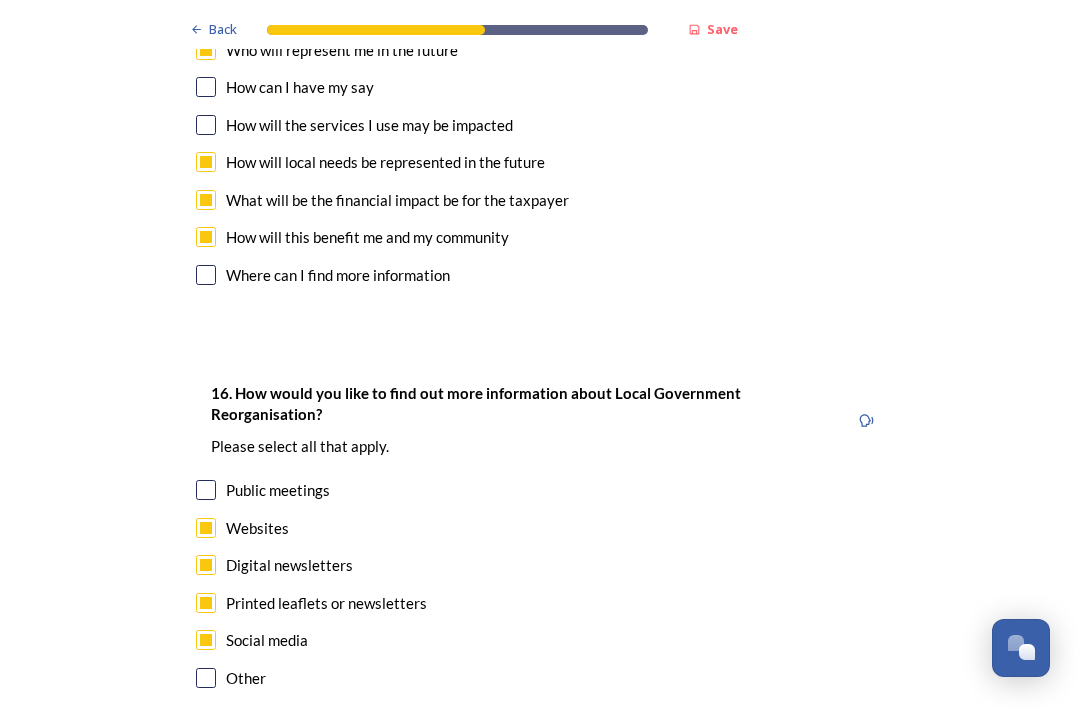 checkbox on "true" 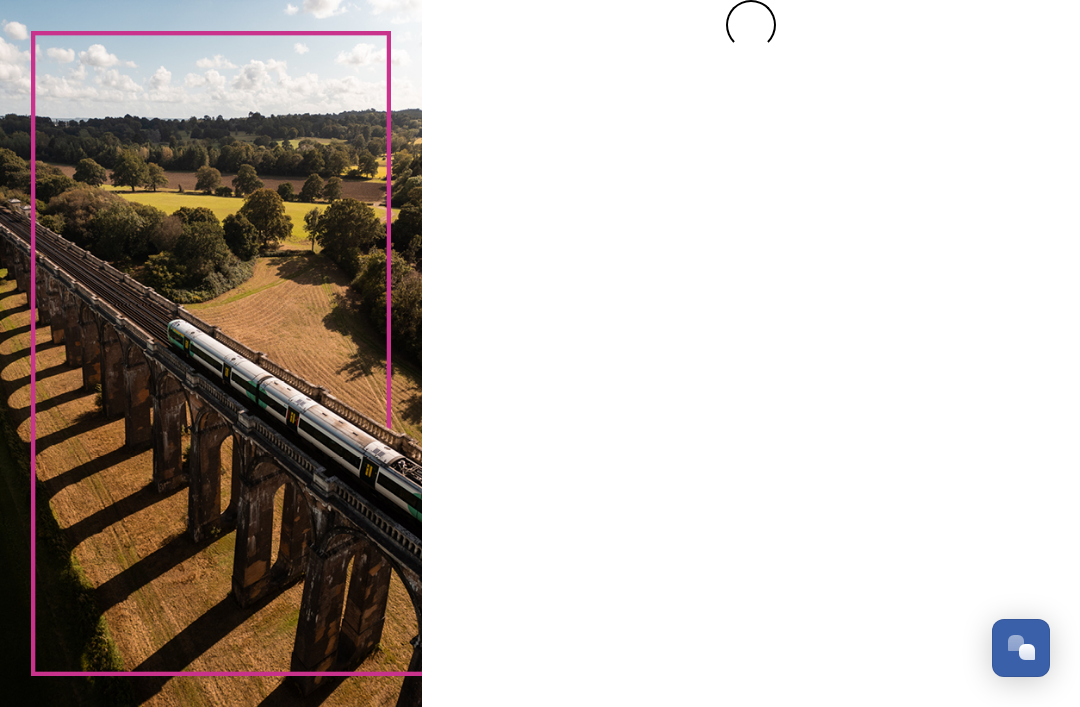scroll, scrollTop: 0, scrollLeft: 0, axis: both 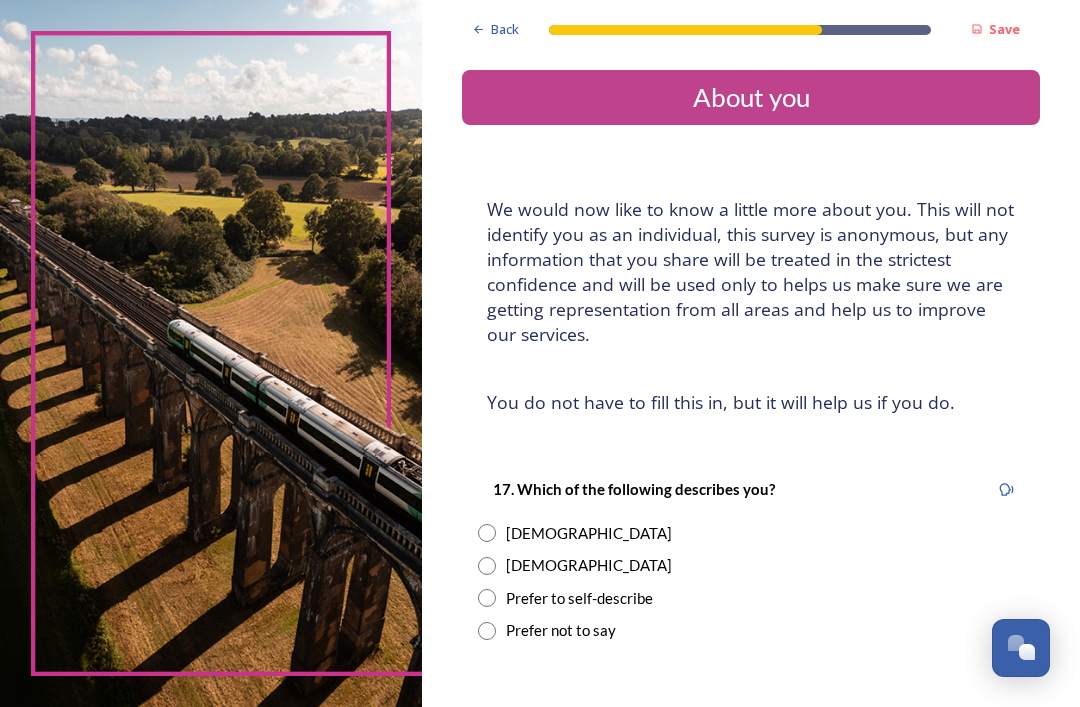 click at bounding box center [487, 566] 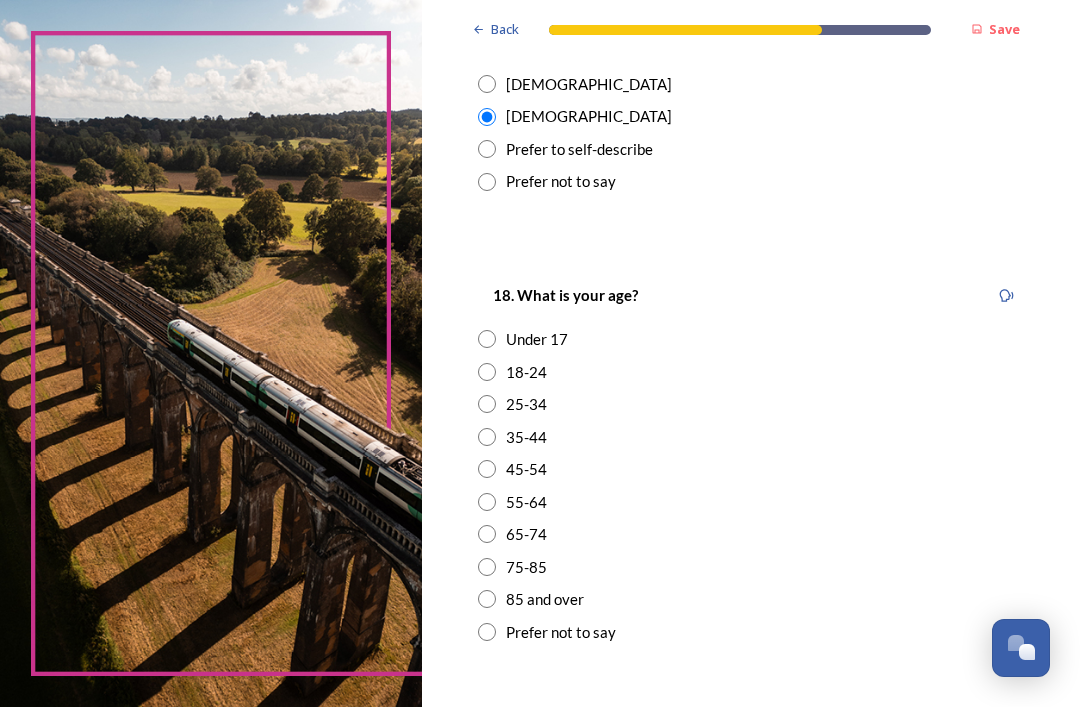 scroll, scrollTop: 451, scrollLeft: 0, axis: vertical 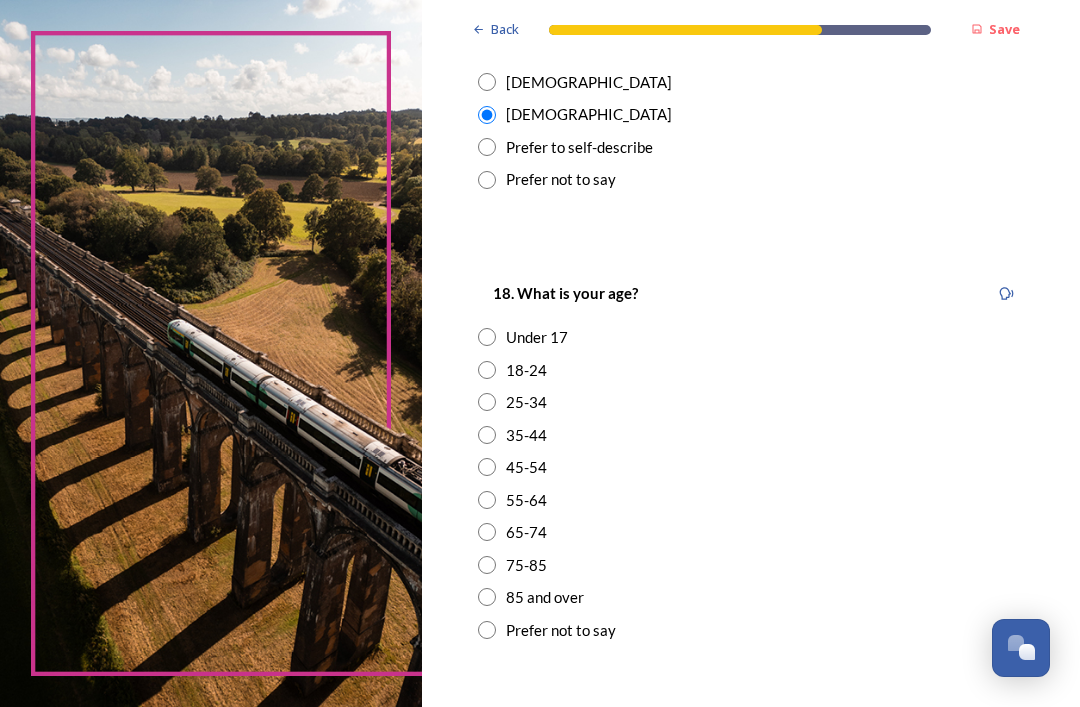 click at bounding box center [487, 565] 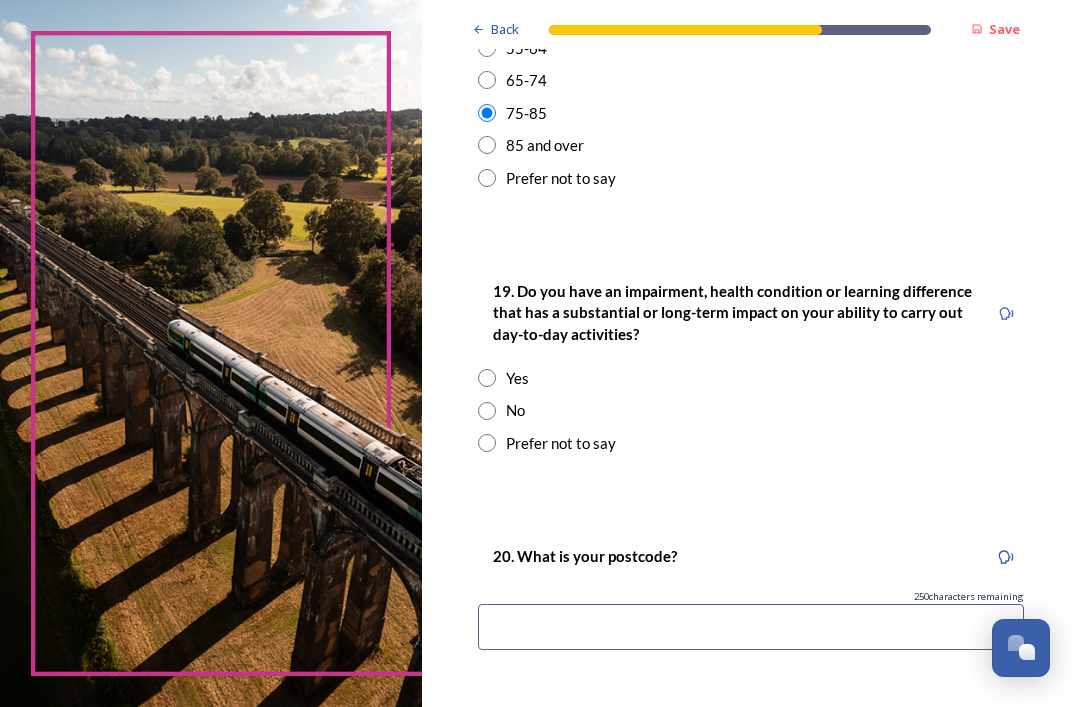 scroll, scrollTop: 904, scrollLeft: 0, axis: vertical 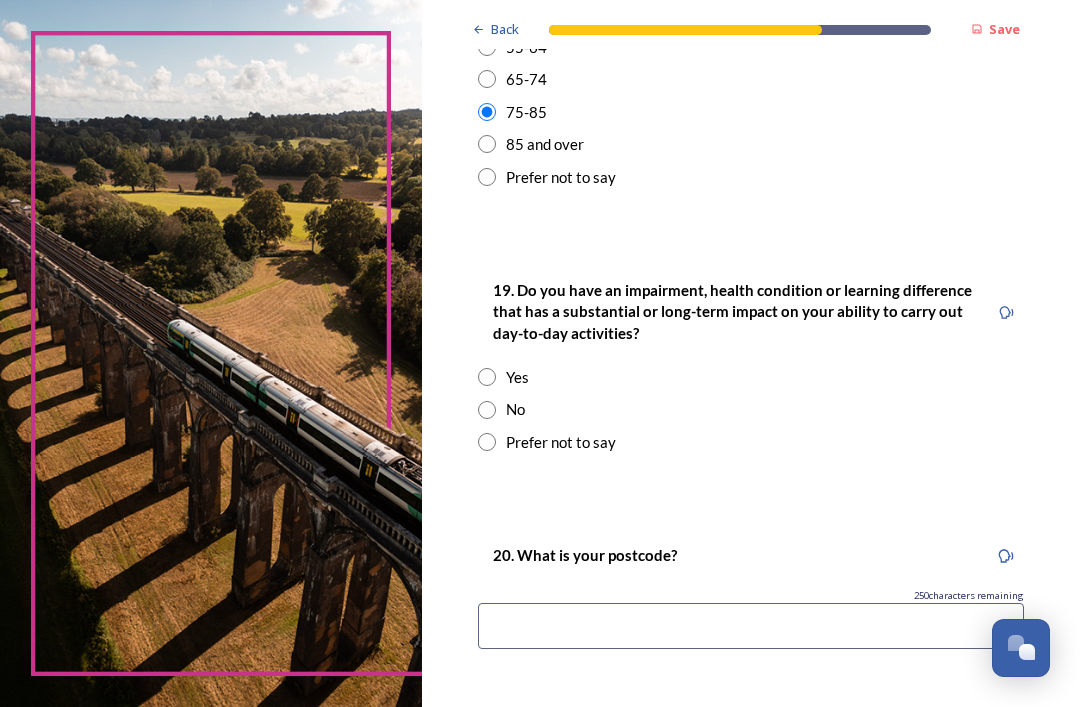 click at bounding box center [487, 410] 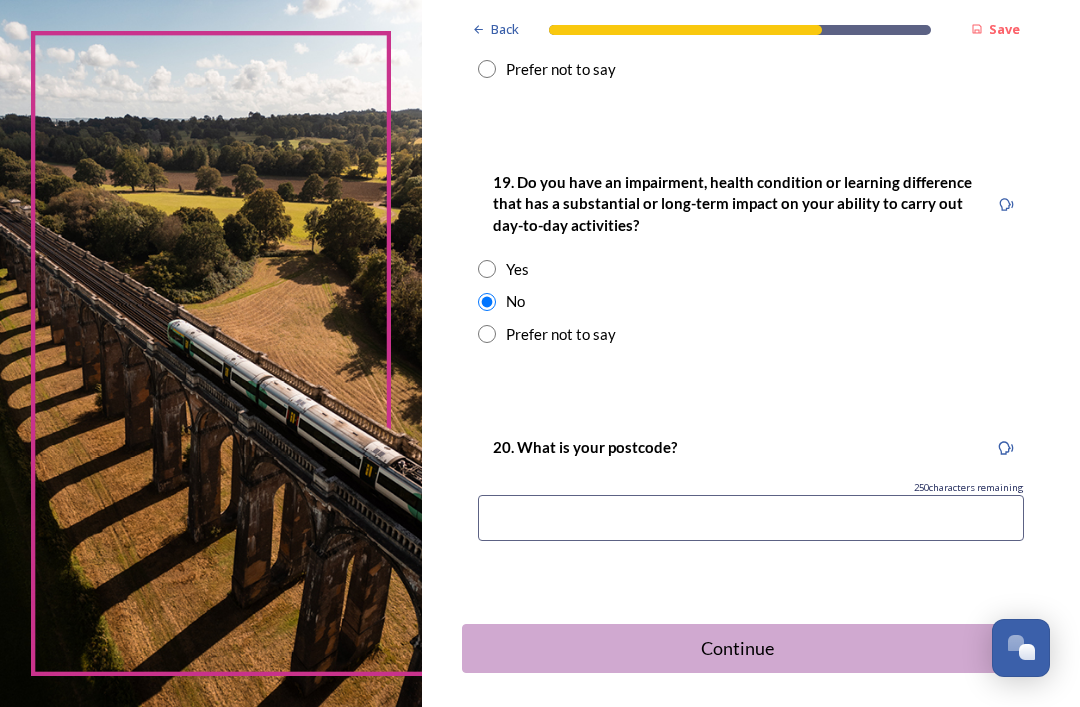 scroll, scrollTop: 1010, scrollLeft: 0, axis: vertical 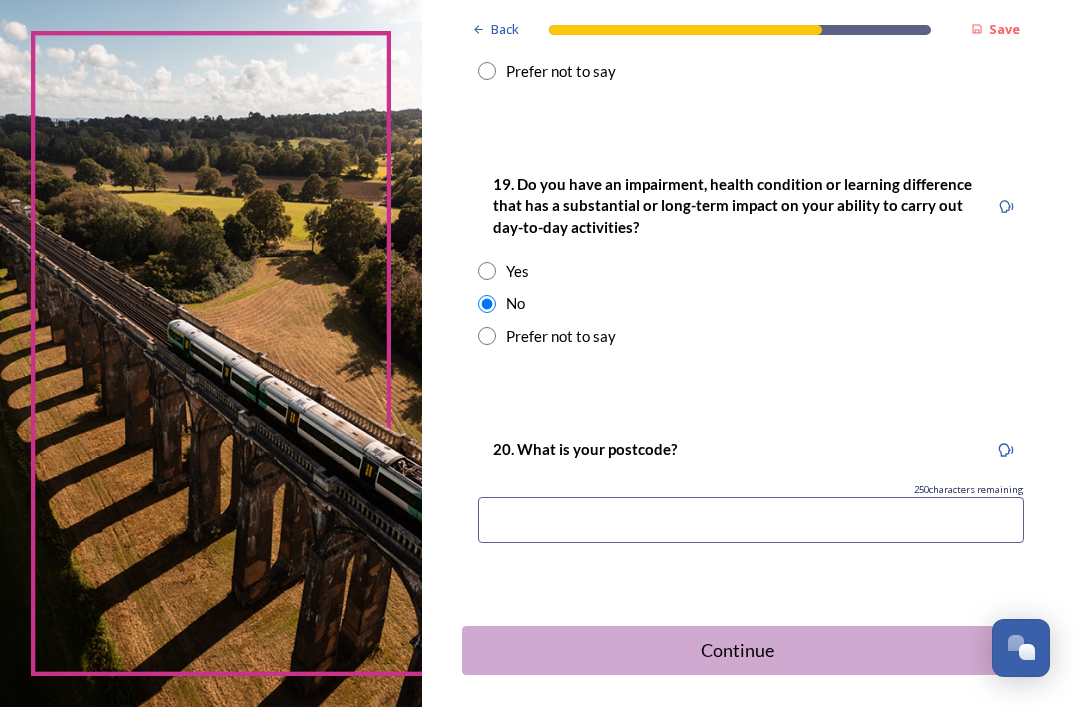 click at bounding box center [751, 520] 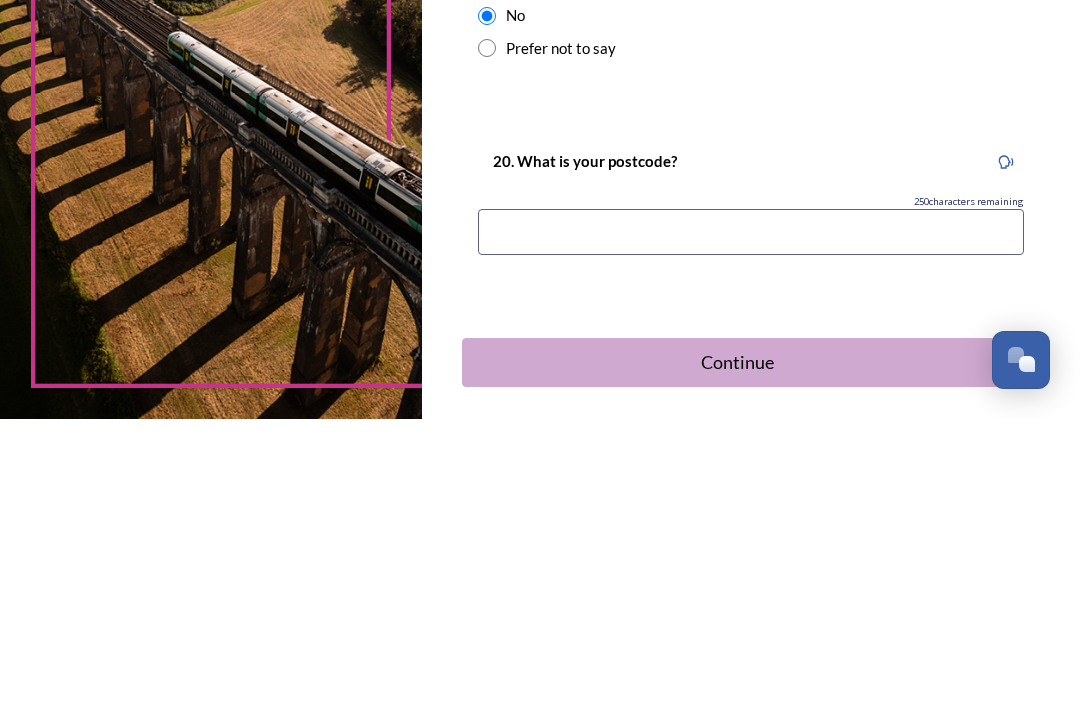 type on "PO19 5QS" 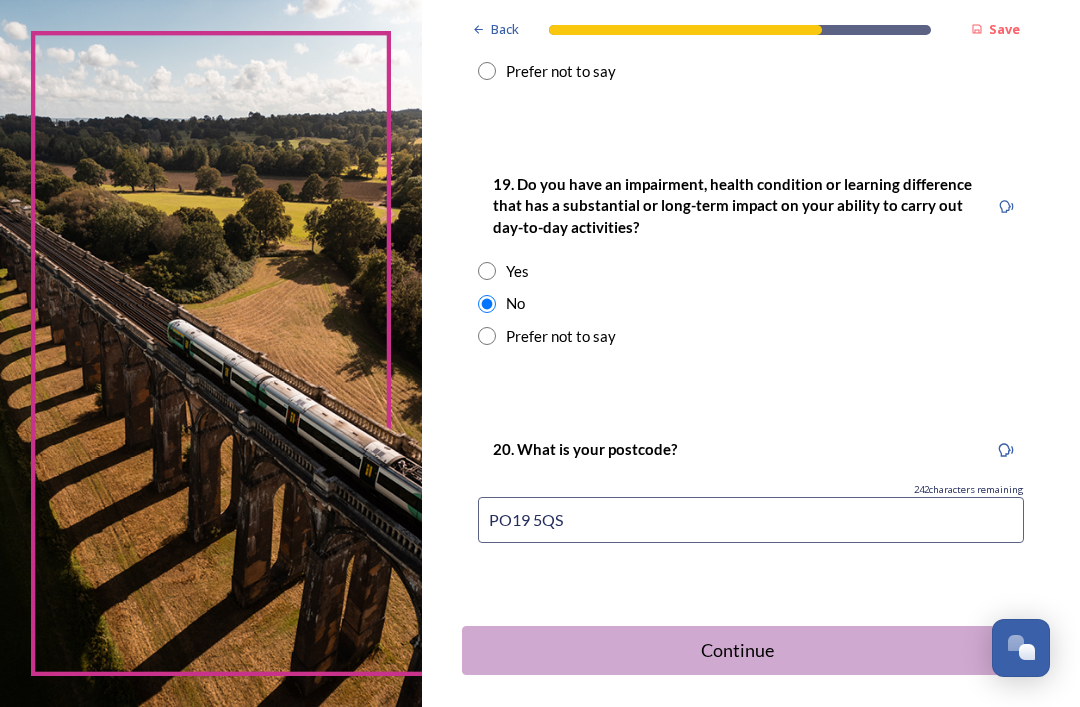 click on "Continue" at bounding box center [737, 650] 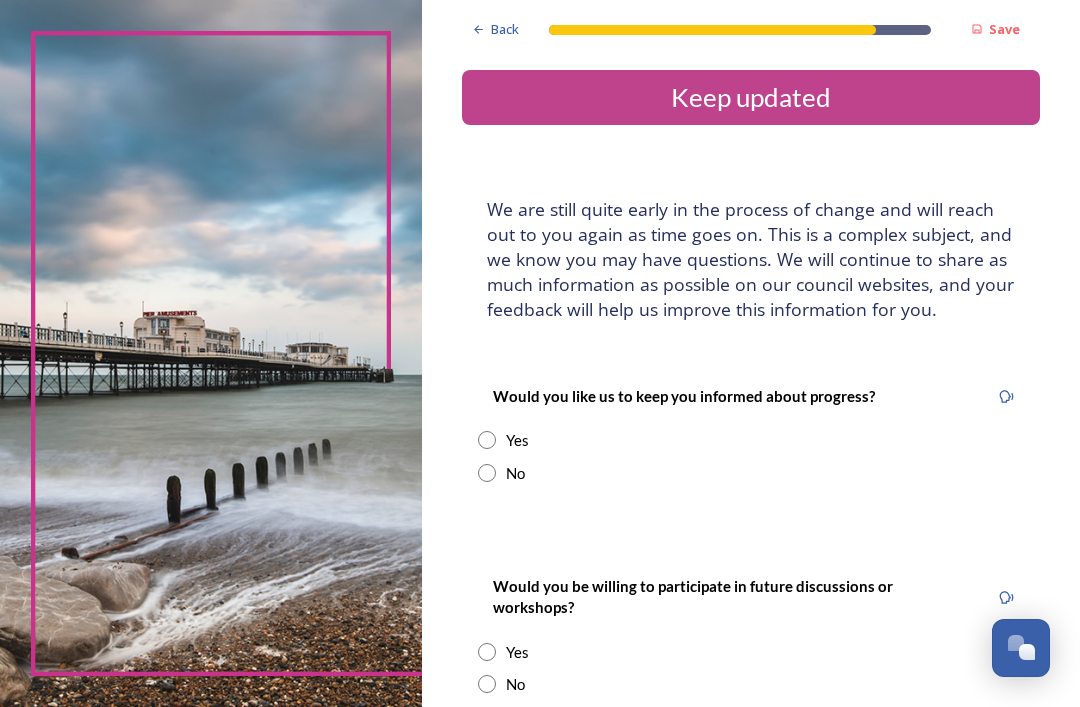 click at bounding box center (487, 440) 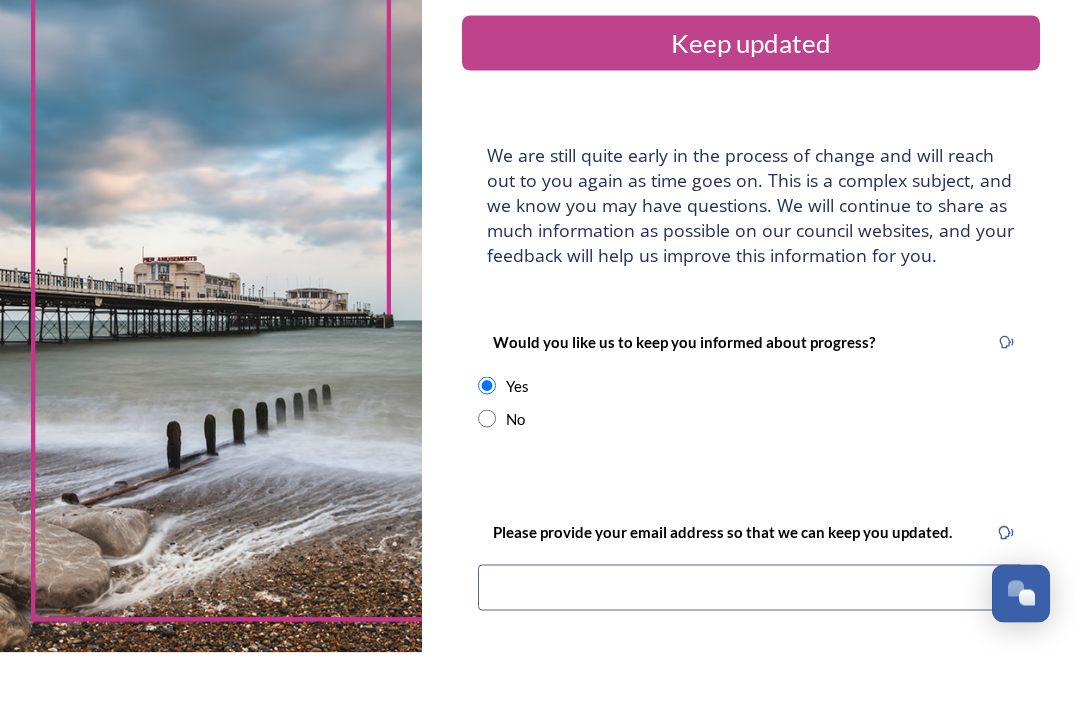 scroll, scrollTop: 64, scrollLeft: 0, axis: vertical 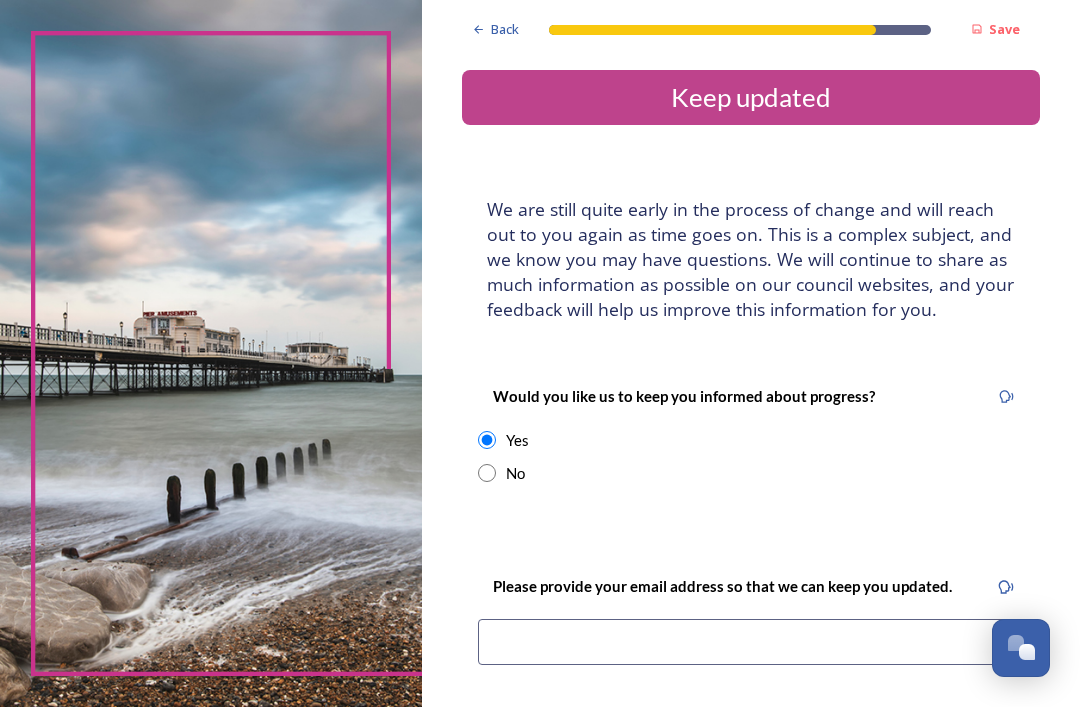 click at bounding box center (751, 642) 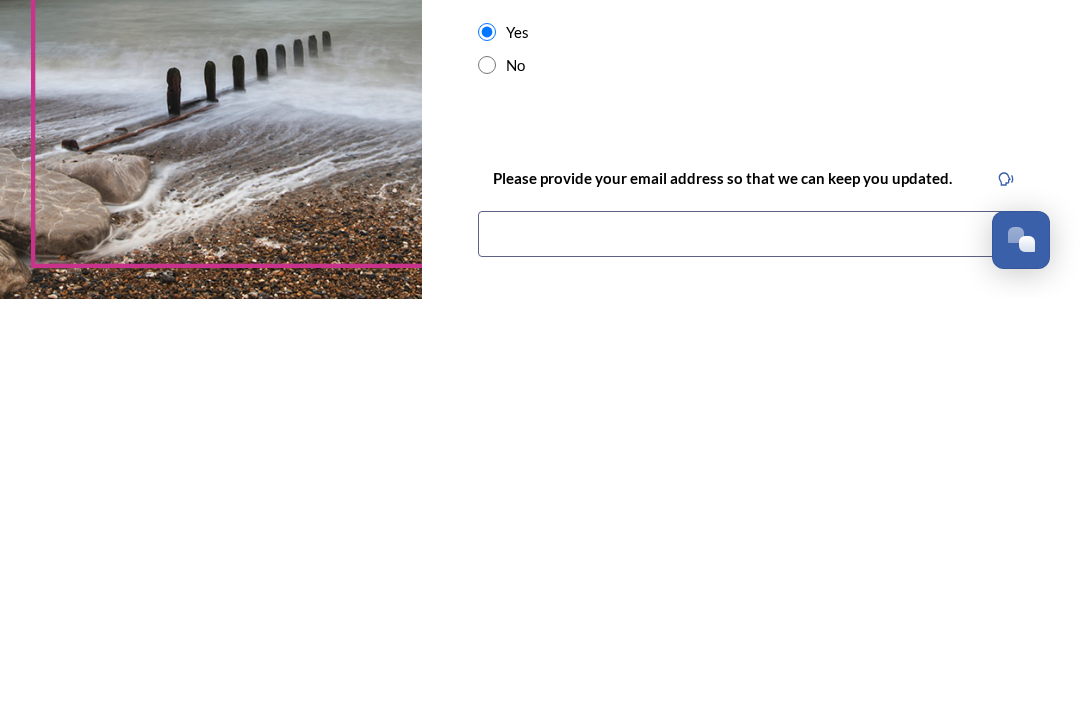 type on "[PERSON_NAME][EMAIL_ADDRESS][PERSON_NAME][DOMAIN_NAME]" 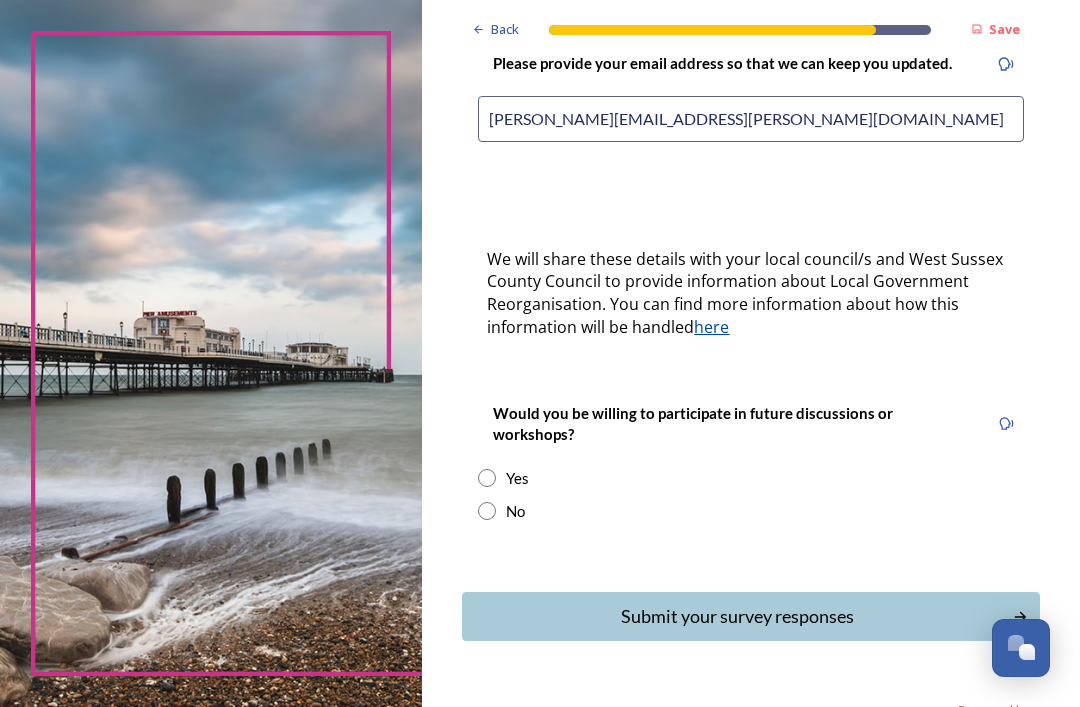 scroll, scrollTop: 520, scrollLeft: 0, axis: vertical 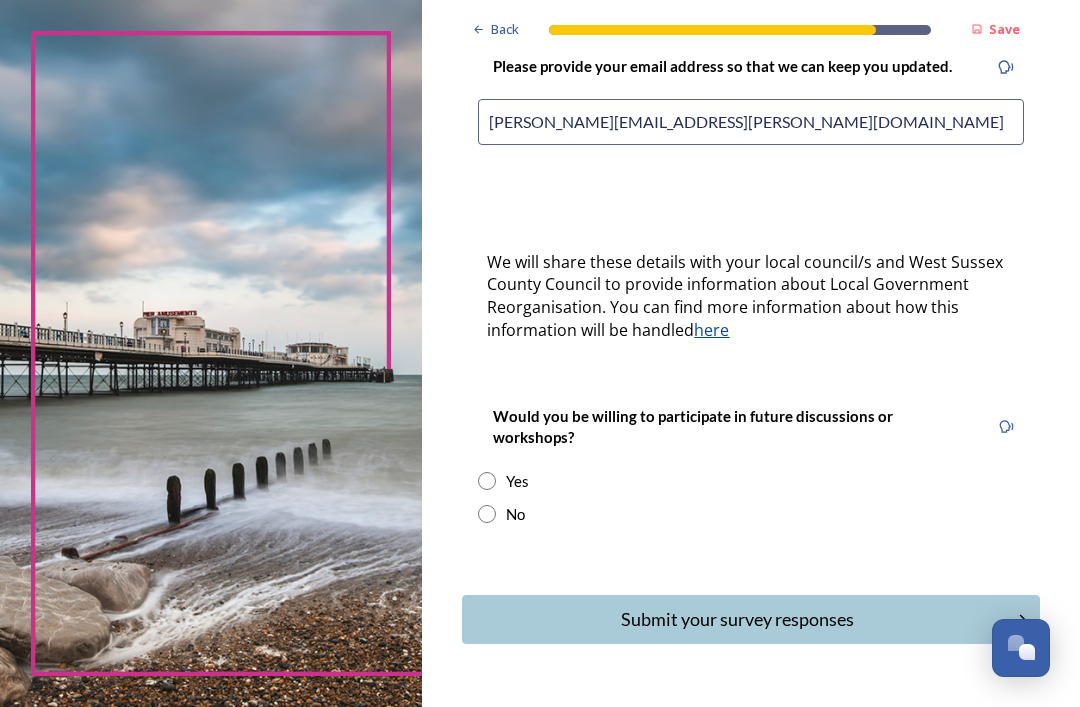 click at bounding box center [487, 481] 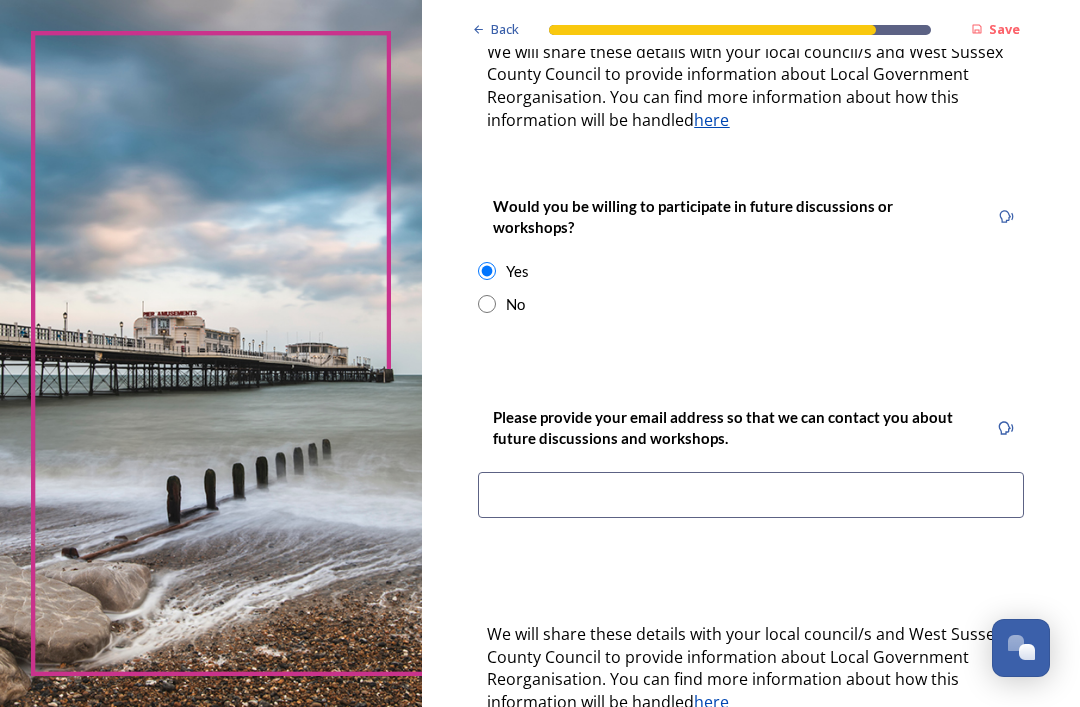 scroll, scrollTop: 736, scrollLeft: 0, axis: vertical 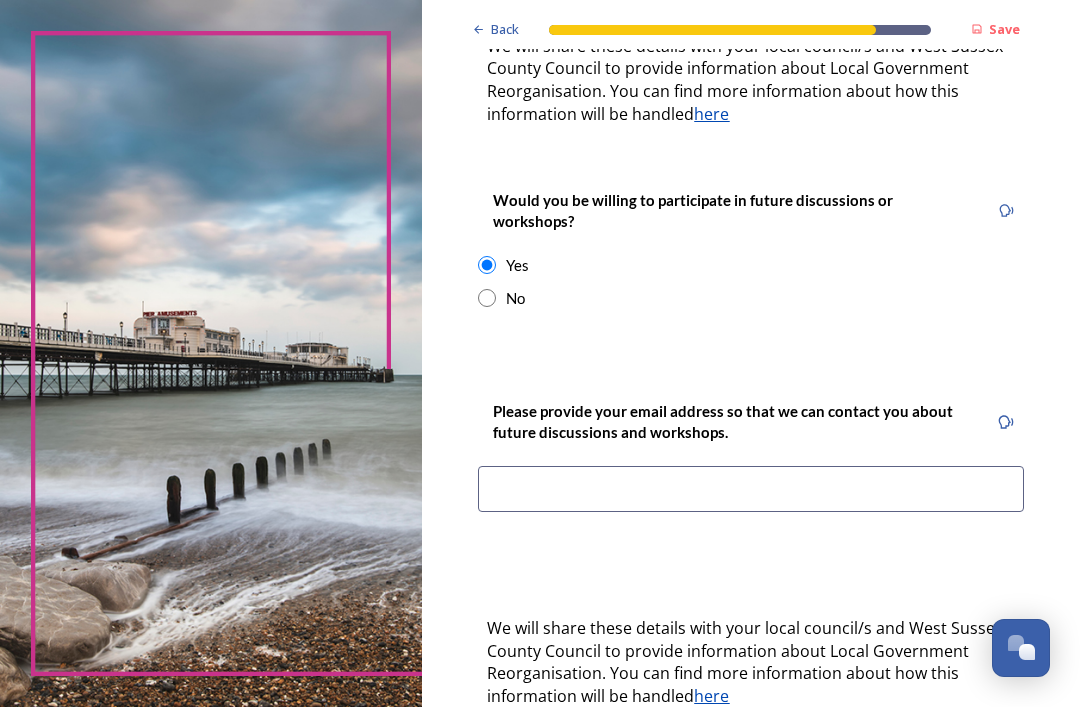 click at bounding box center (751, 489) 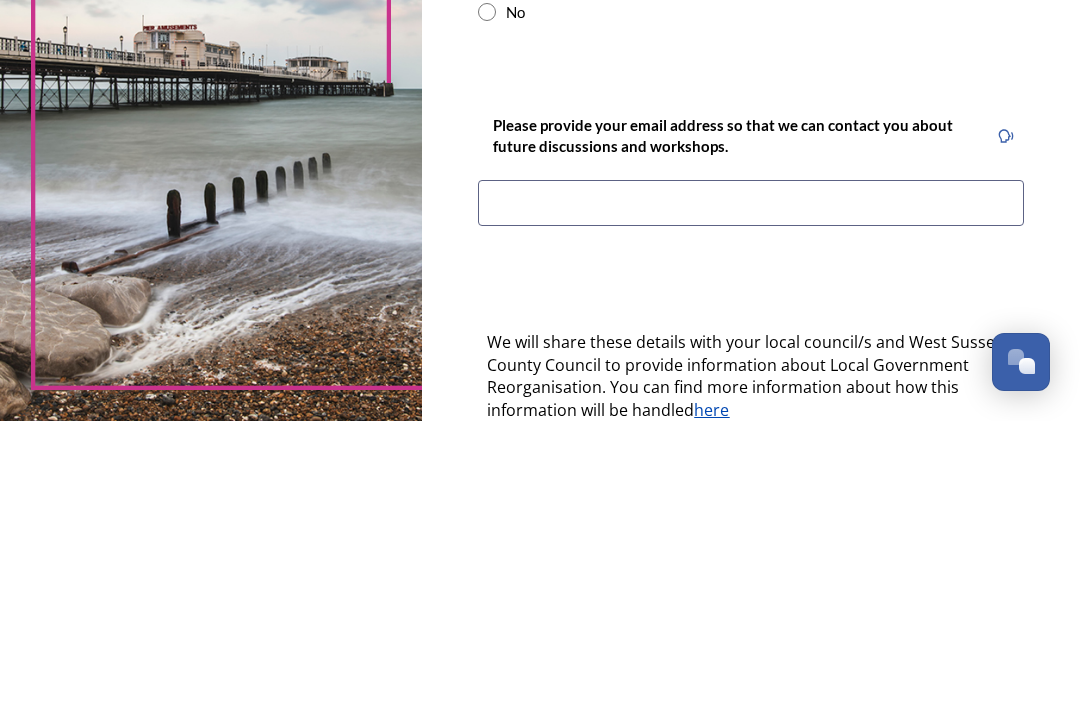 type on "[PERSON_NAME][EMAIL_ADDRESS][PERSON_NAME][DOMAIN_NAME]" 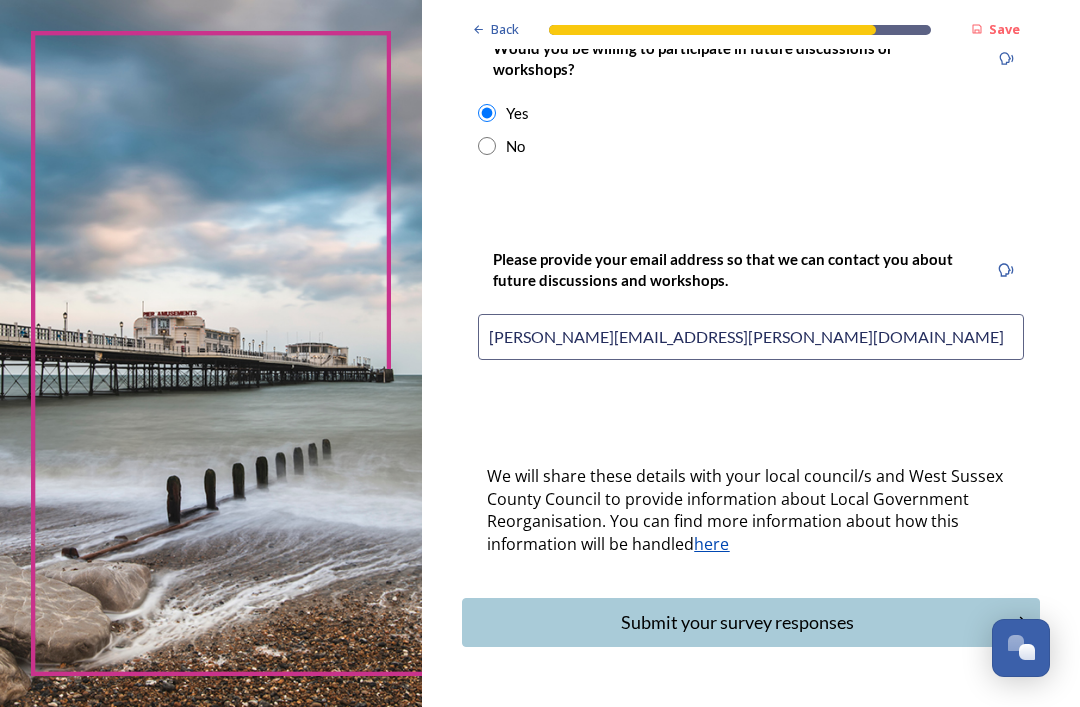 scroll, scrollTop: 886, scrollLeft: 0, axis: vertical 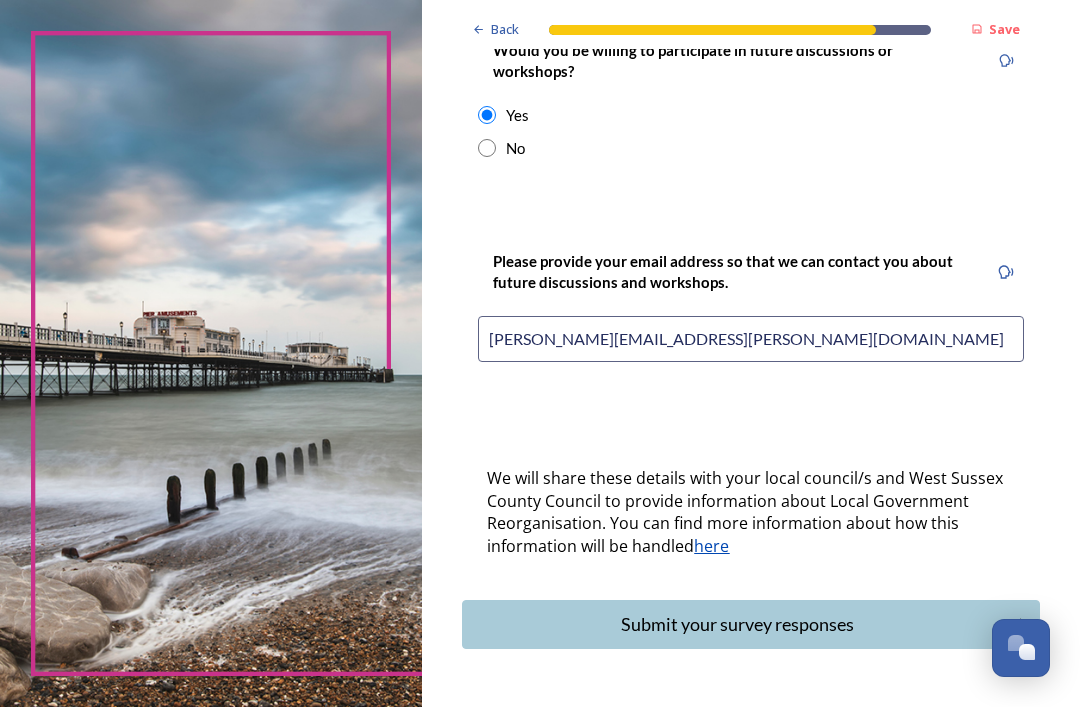 click on "Submit your survey responses" at bounding box center (737, 624) 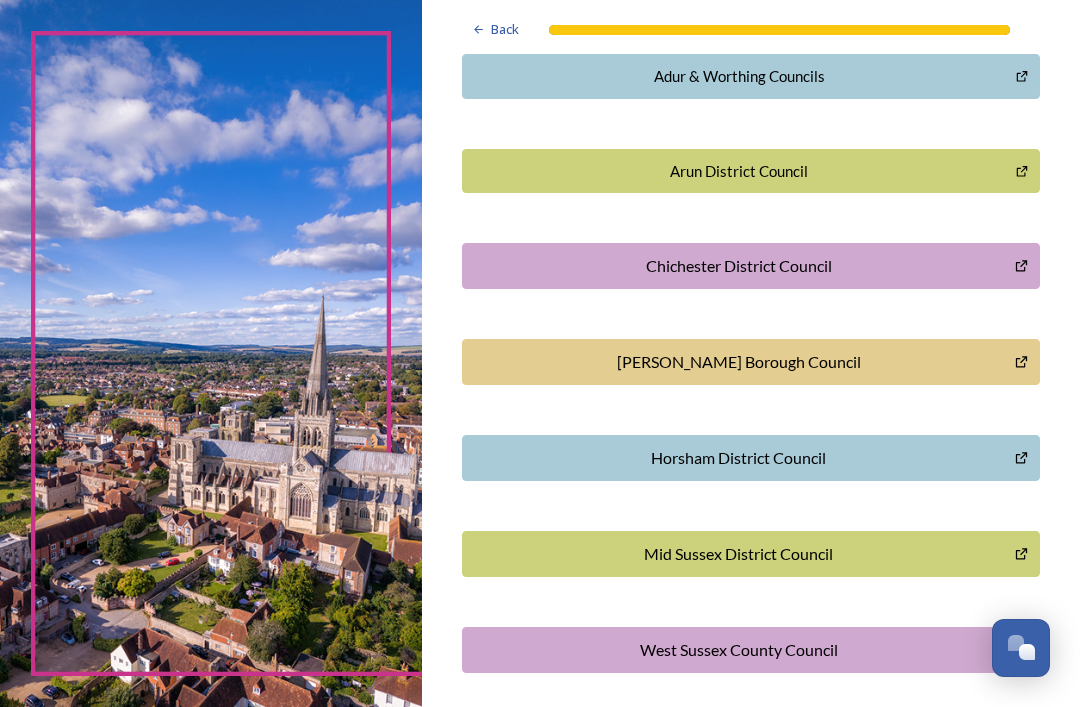 scroll, scrollTop: 523, scrollLeft: 0, axis: vertical 